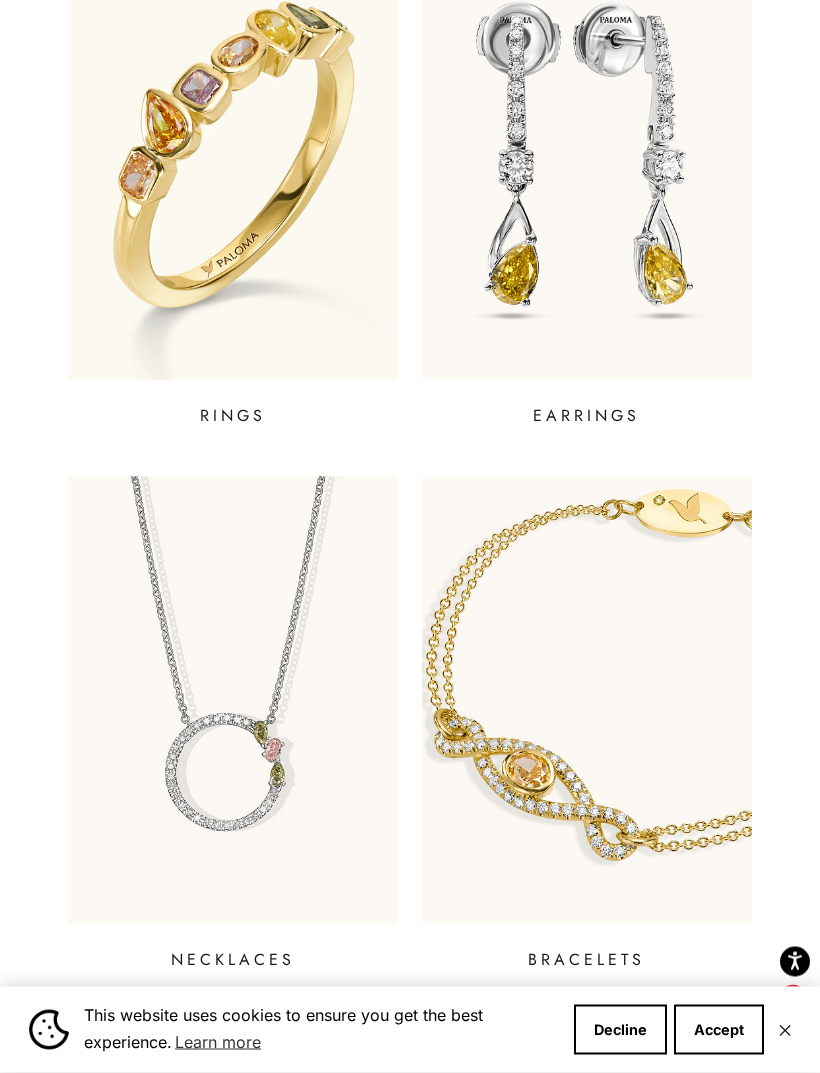 scroll, scrollTop: 676, scrollLeft: 0, axis: vertical 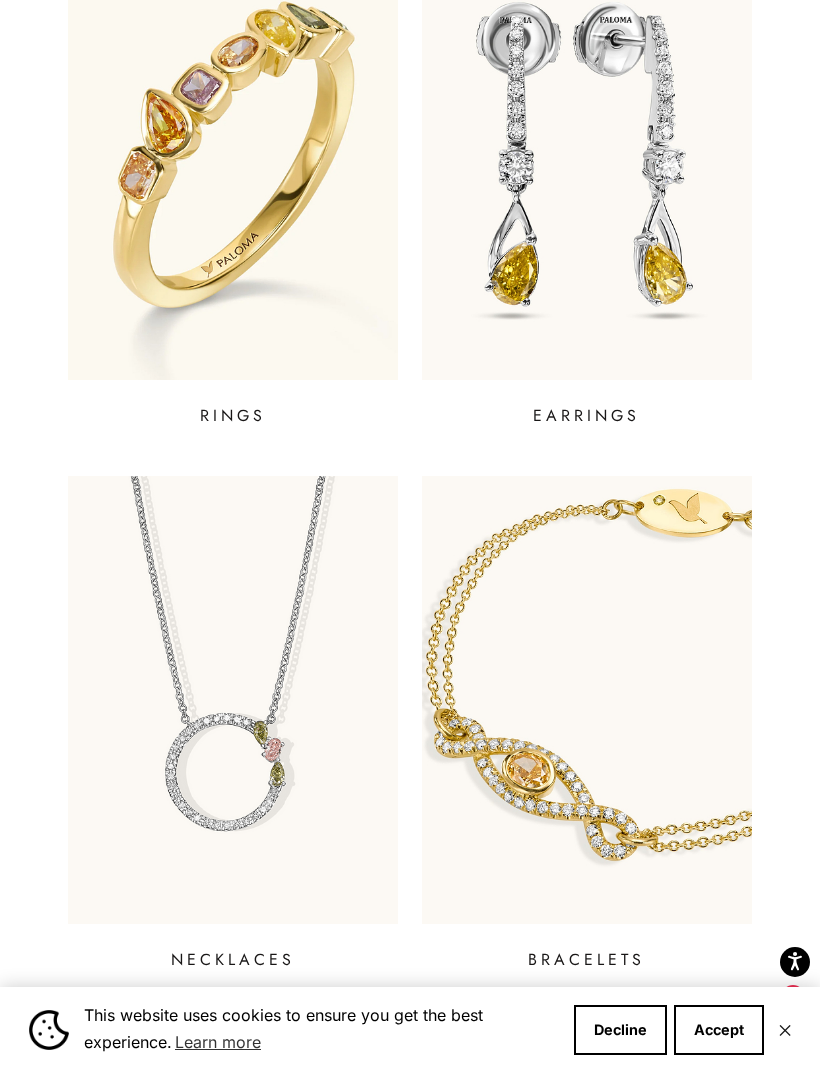 click at bounding box center [587, 155] 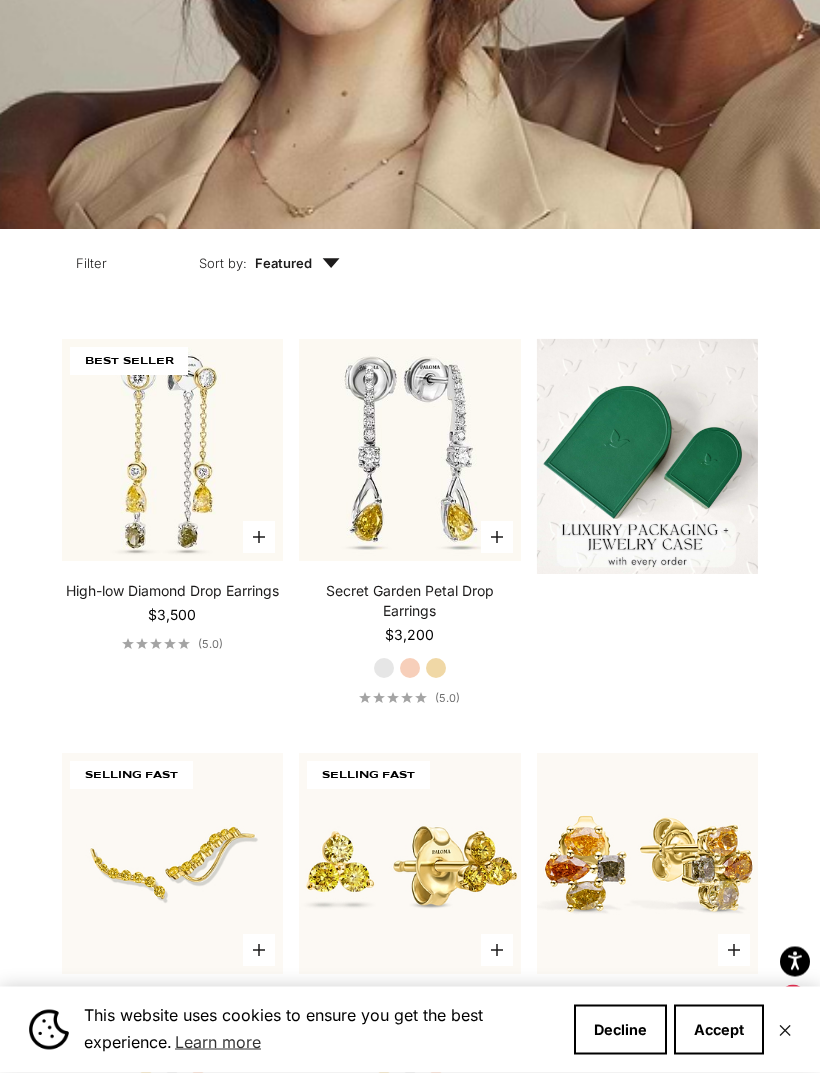 scroll, scrollTop: 451, scrollLeft: 0, axis: vertical 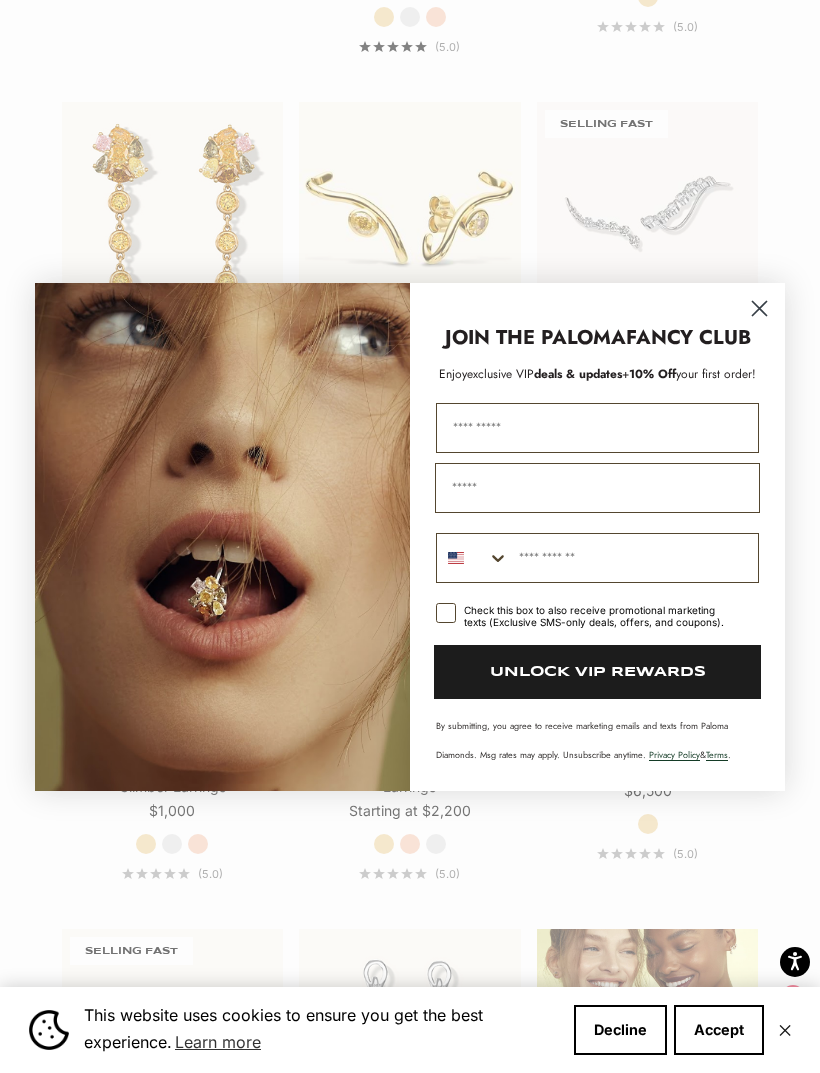 click 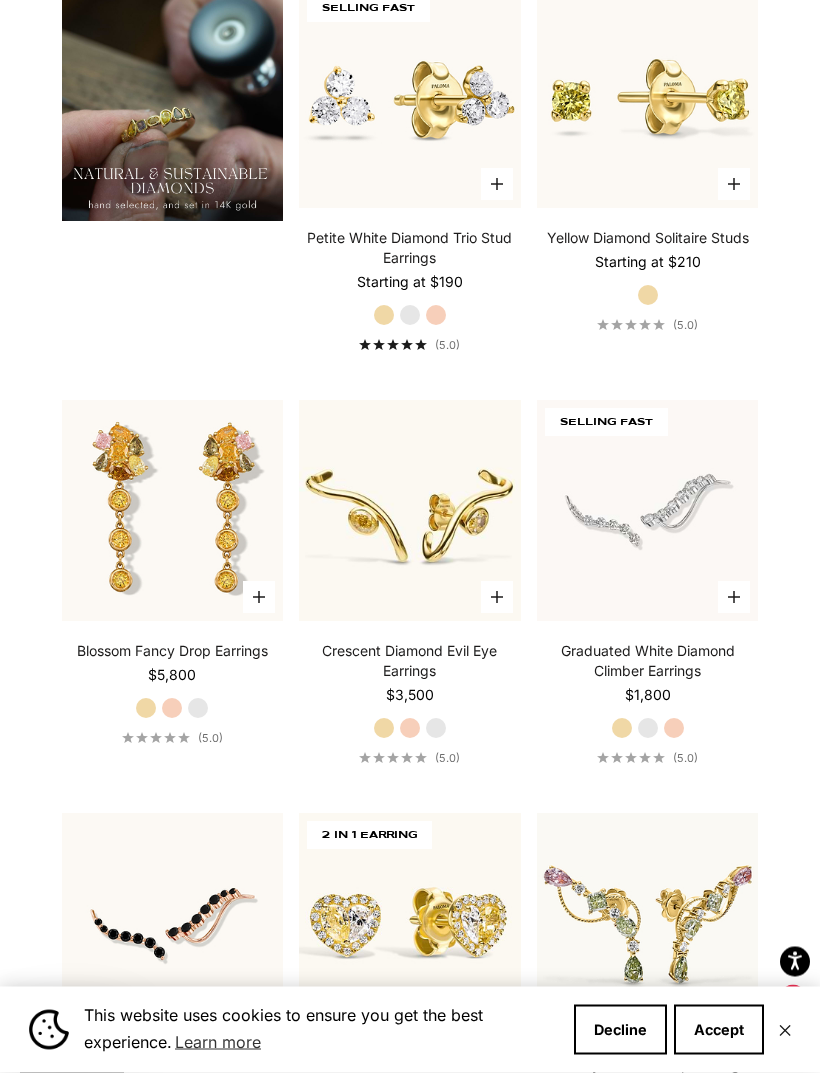 scroll, scrollTop: 2103, scrollLeft: 0, axis: vertical 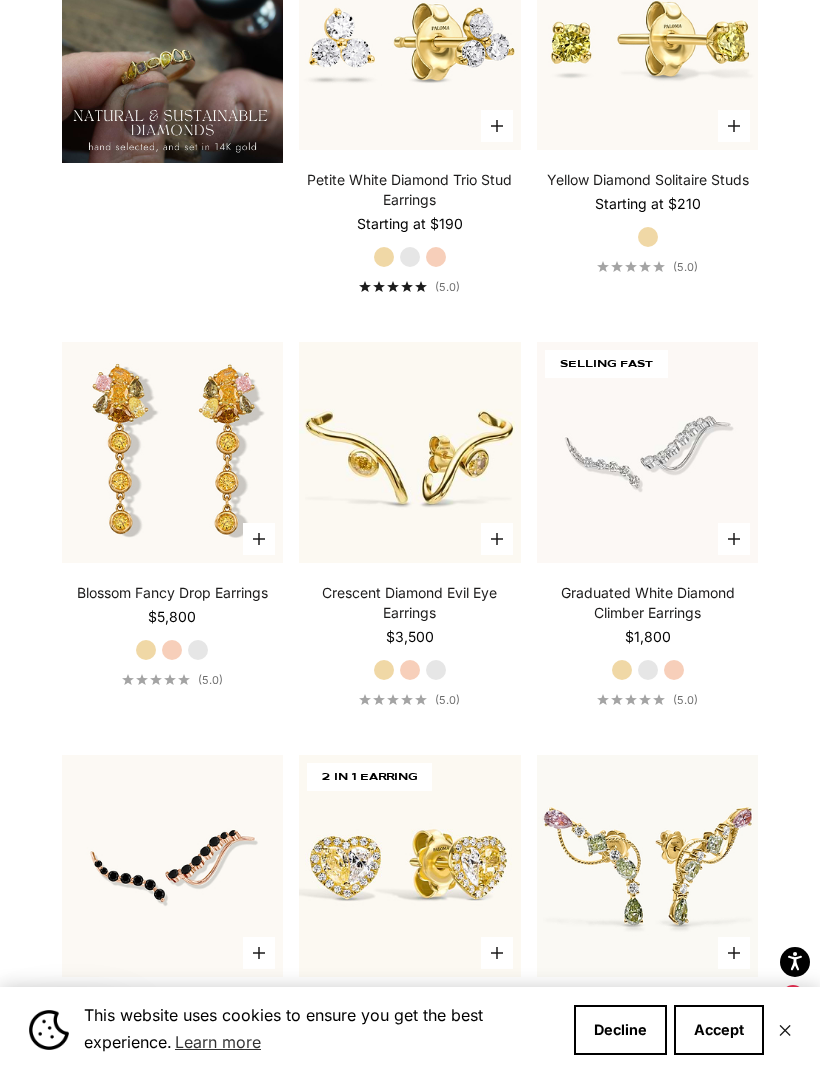 click at bounding box center [172, 452] 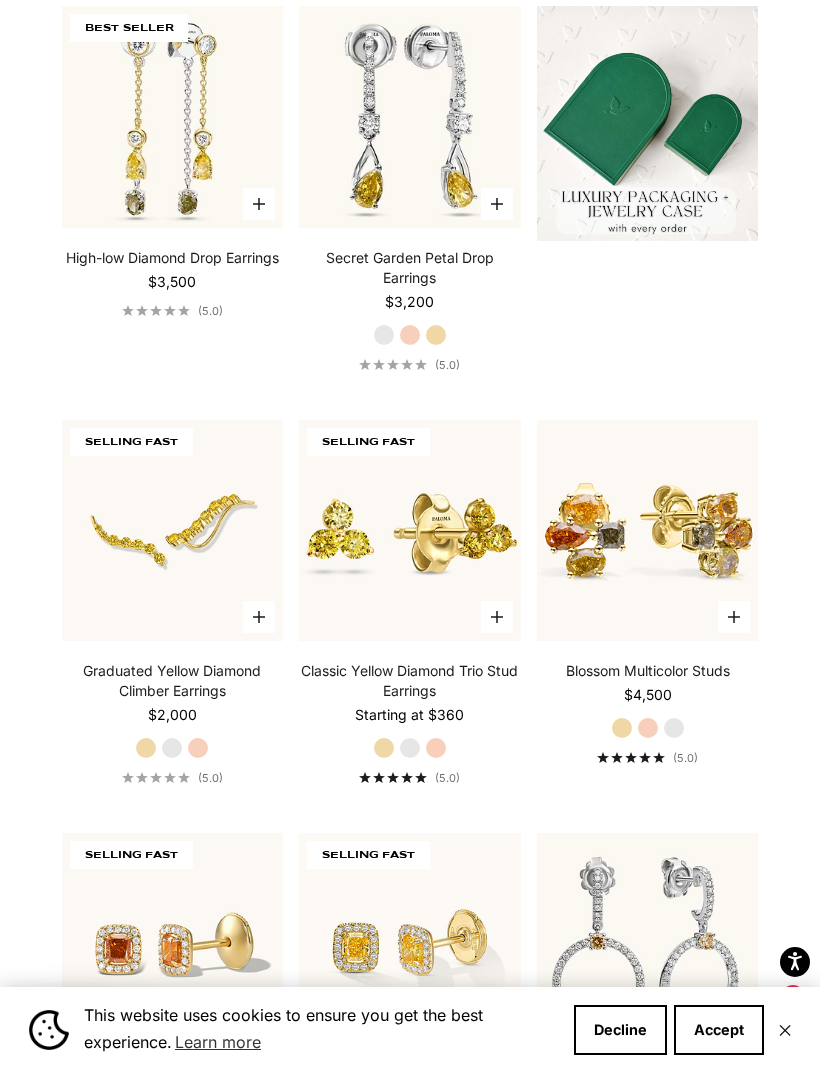 scroll, scrollTop: 783, scrollLeft: 0, axis: vertical 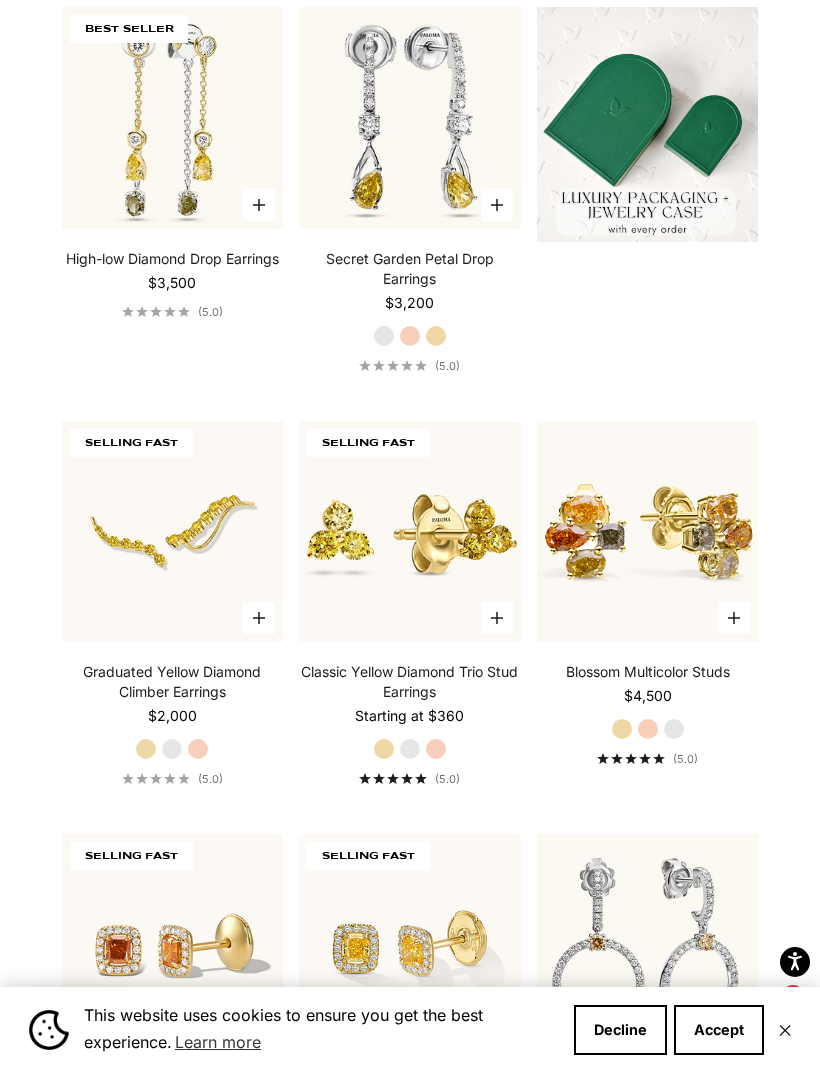 click at bounding box center (172, 118) 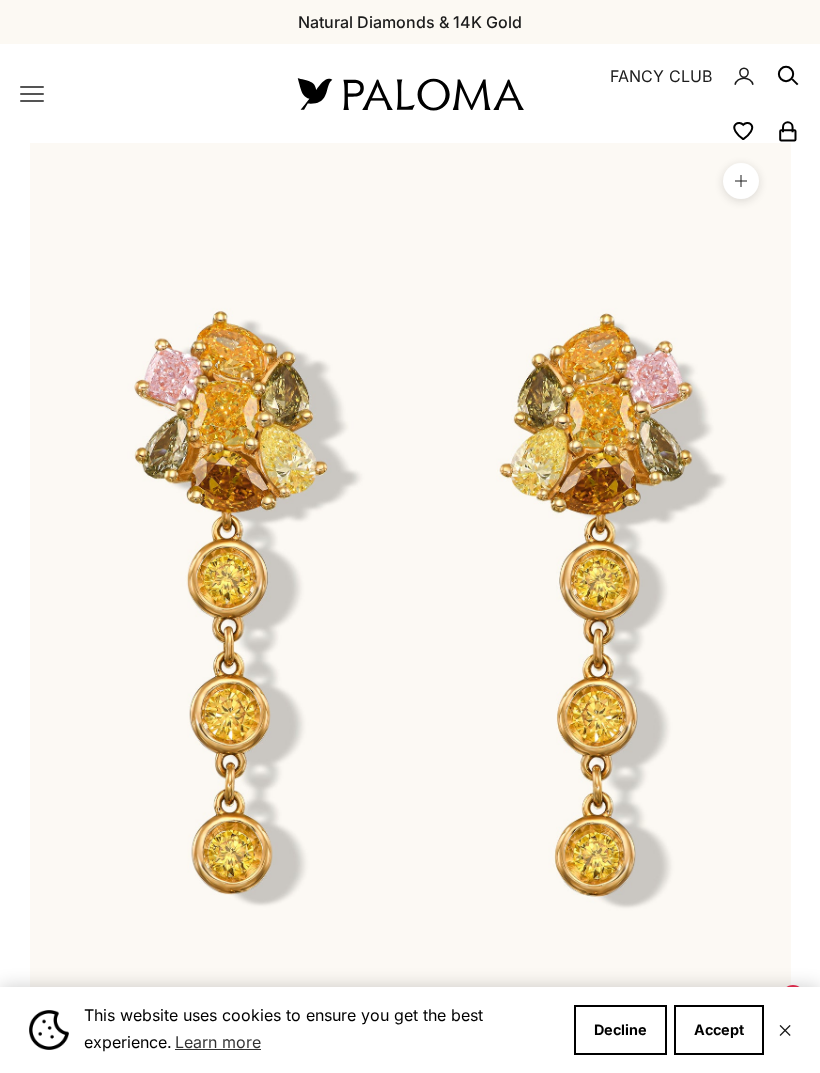 scroll, scrollTop: 0, scrollLeft: 0, axis: both 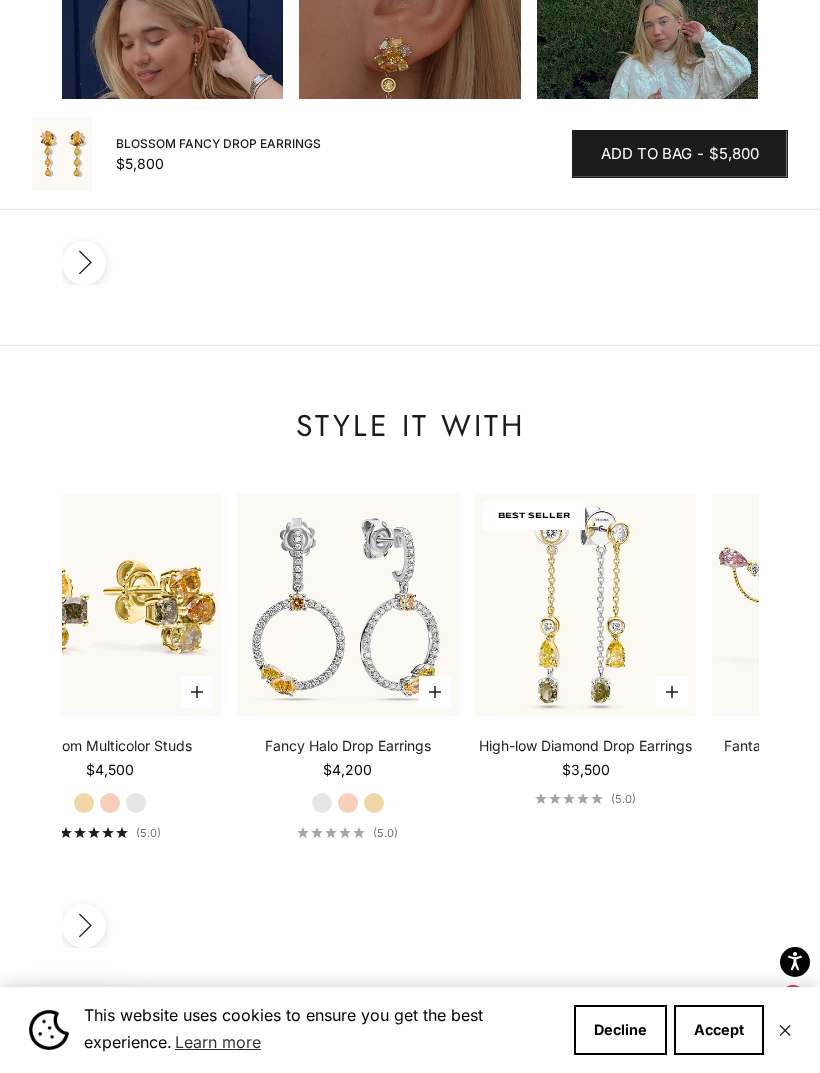 click on "Add to bag  -  $5,800" at bounding box center (680, 154) 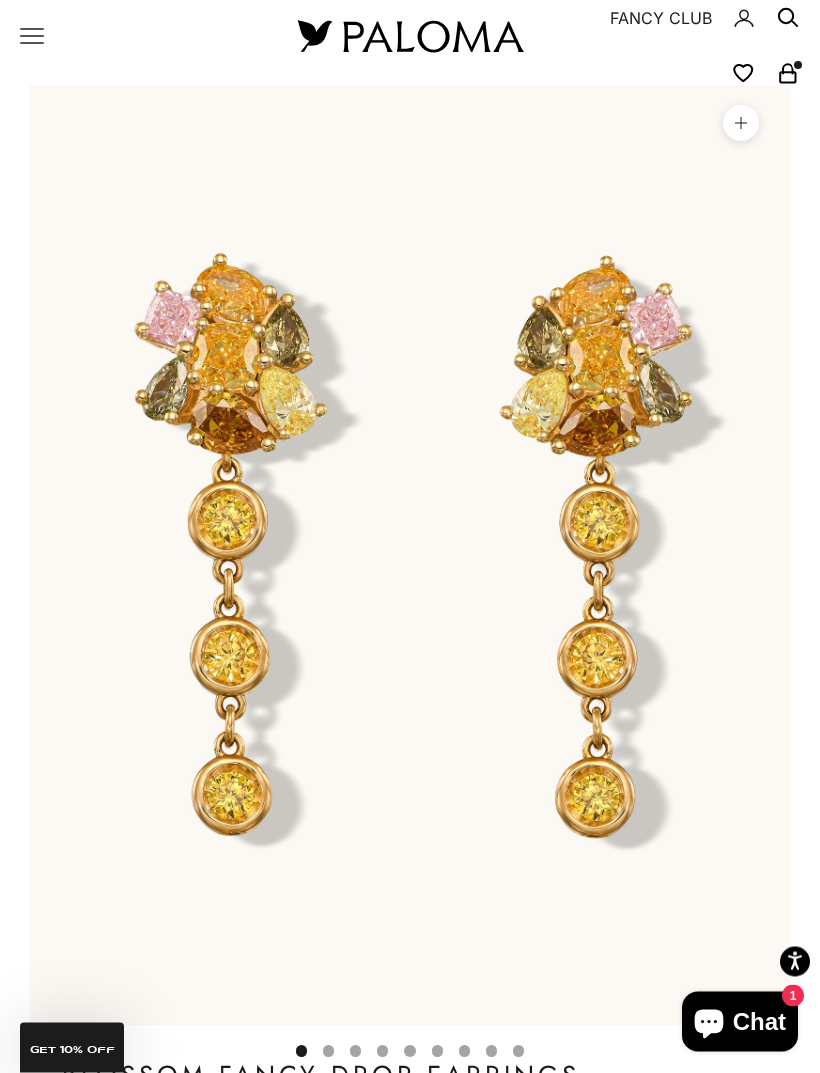 scroll, scrollTop: 0, scrollLeft: 0, axis: both 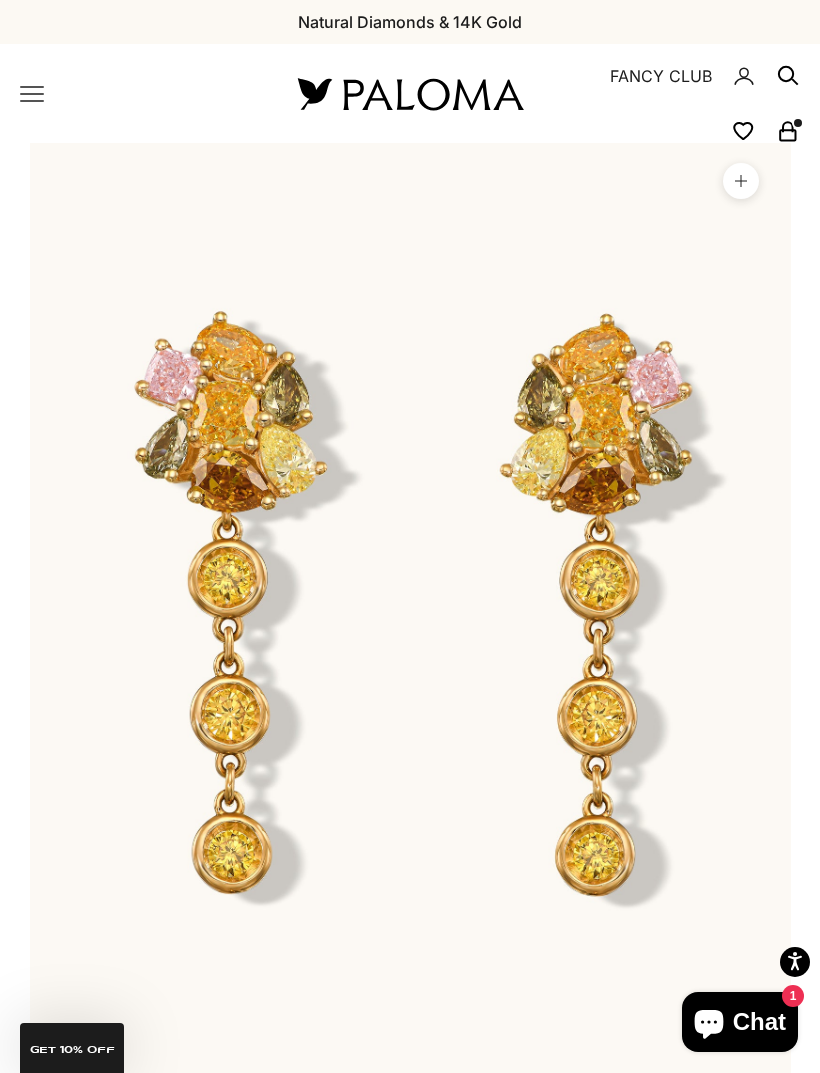 click on "USD $
Country Afghanistan (AFN ؋)
Åland Islands (EUR €)
Albania (ALL L)
Algeria (DZD د.ج)
Andorra (EUR €)
Angola (USD $)
Anguilla (XCD $)
Antigua & Barbuda (XCD $)
Argentina (USD $)
Armenia (AMD դր.)
Aruba (AWG ƒ)
Ascension Island (SHP £)
Australia (AUD $)
Austria (EUR €)
Azerbaijan (AZN ₼)
Bahamas (BSD $)
Bahrain (USD $)
Bangladesh (BDT ৳)
Barbados (BBD $)
Belarus (USD $)
Belgium (EUR €)
Belize (BZD $)
Benin (XOF Fr)
Bermuda (USD $)
Bhutan (USD $)
Bolivia (BOB Bs.)
Bosnia & Herzegovina (BAM КМ)
Botswana (BWP P)" at bounding box center [685, 93] 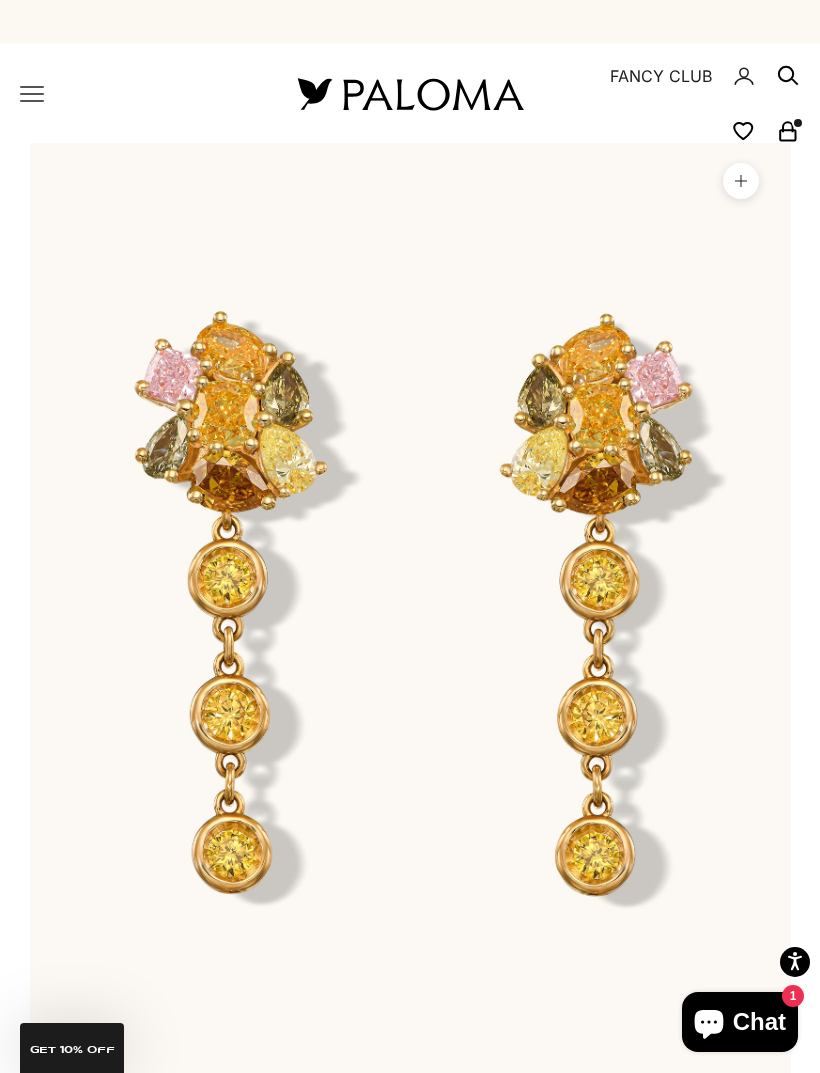 click 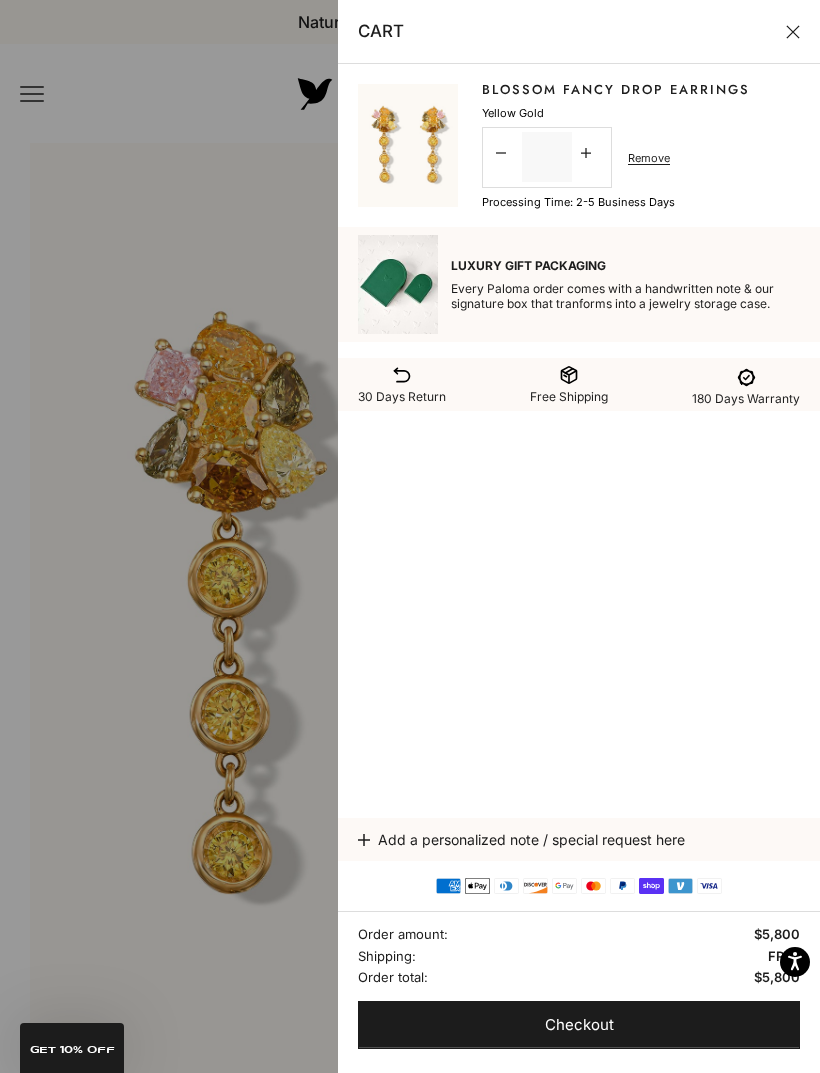 click on "Checkout" at bounding box center (579, 1025) 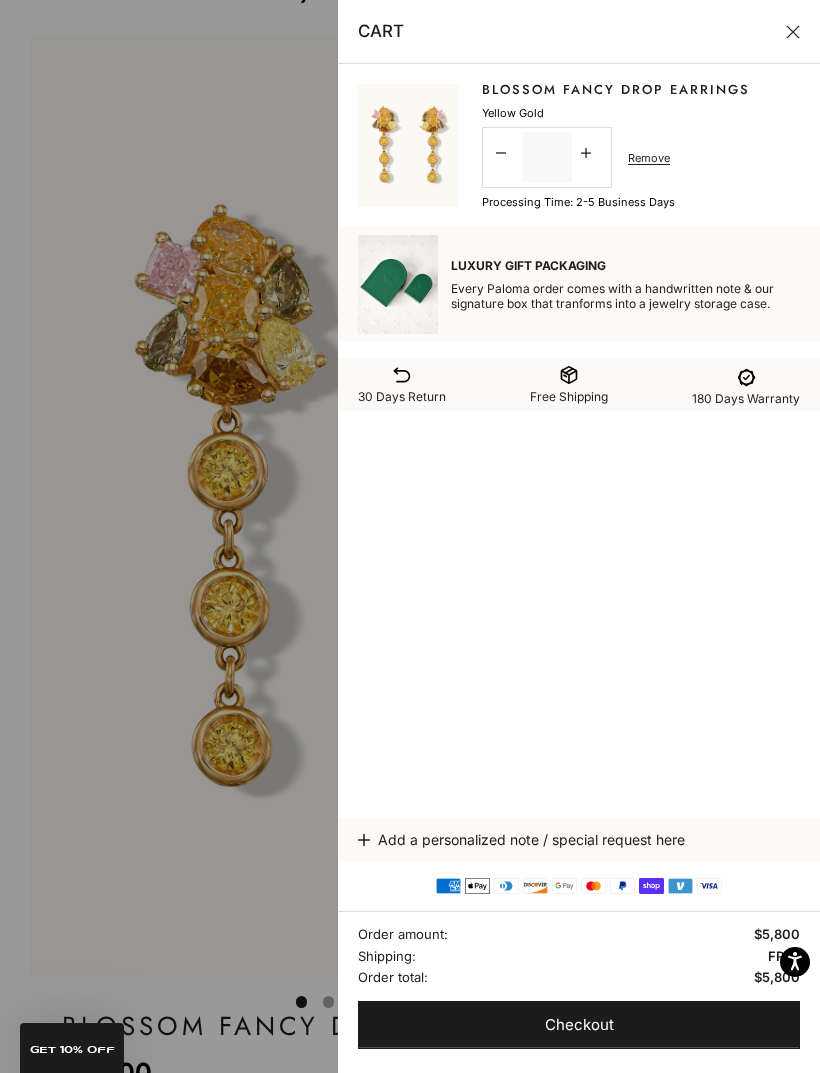 click on "Remove" at bounding box center (649, 158) 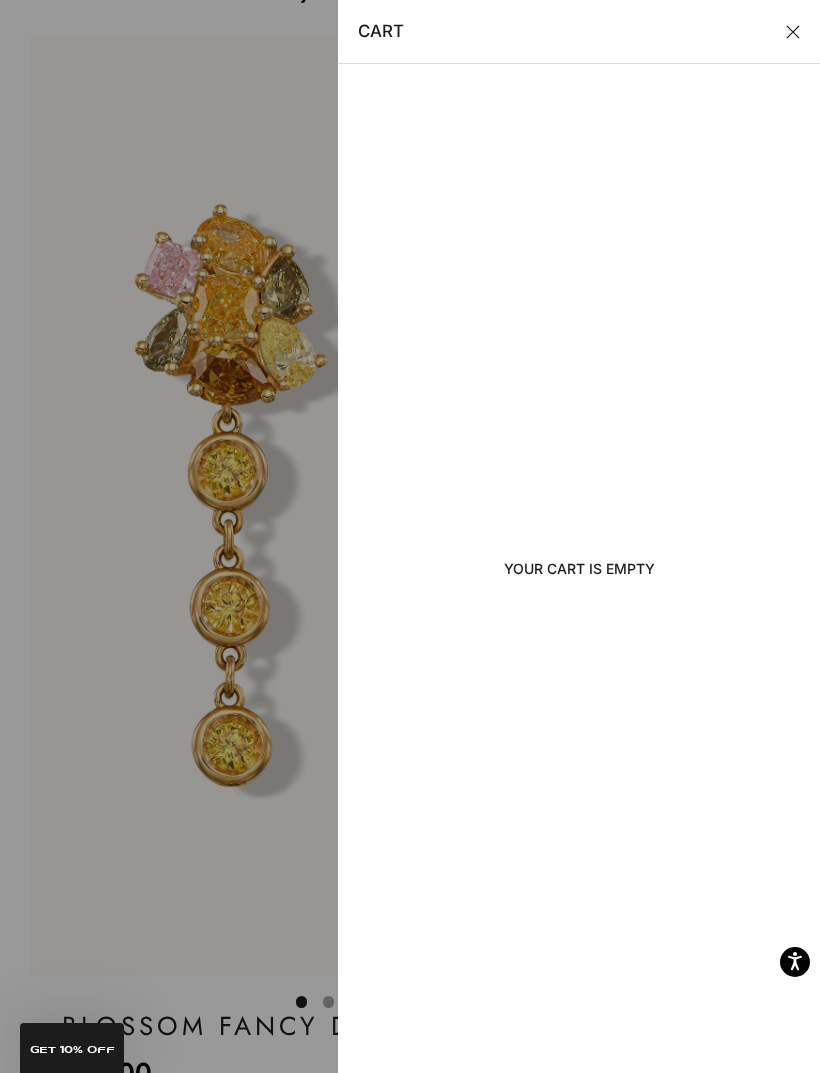 click at bounding box center [410, 536] 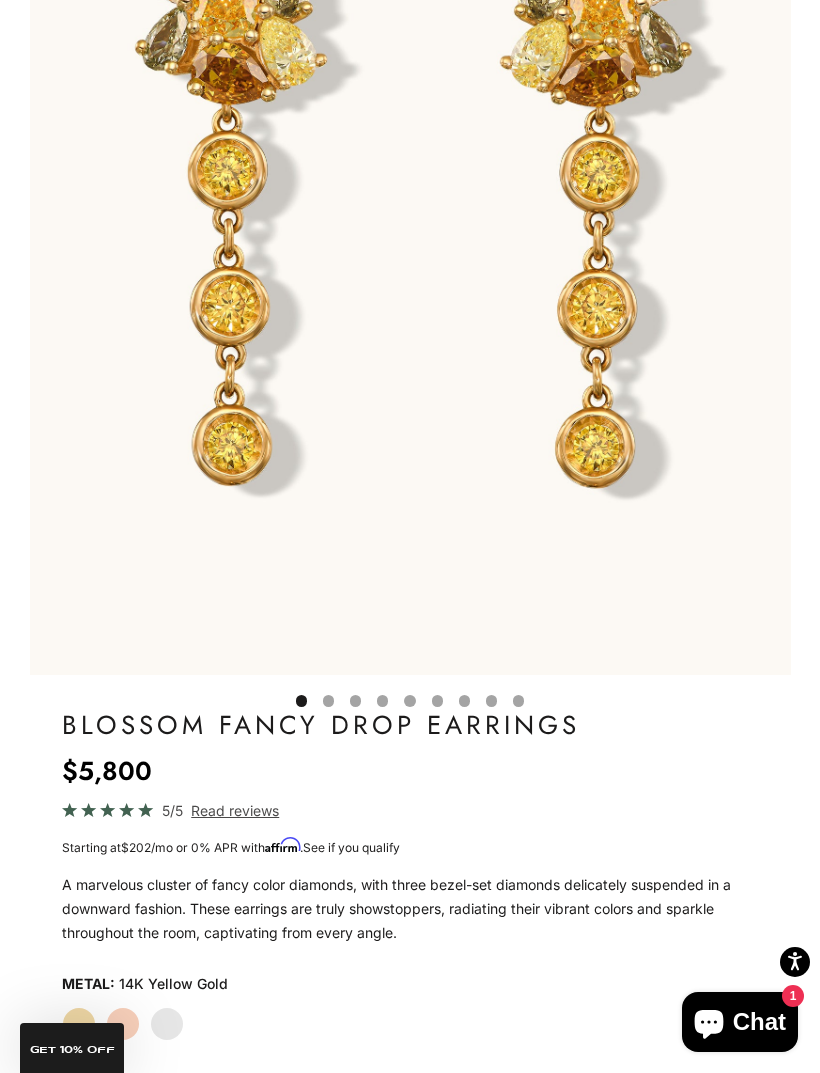 scroll, scrollTop: 443, scrollLeft: 0, axis: vertical 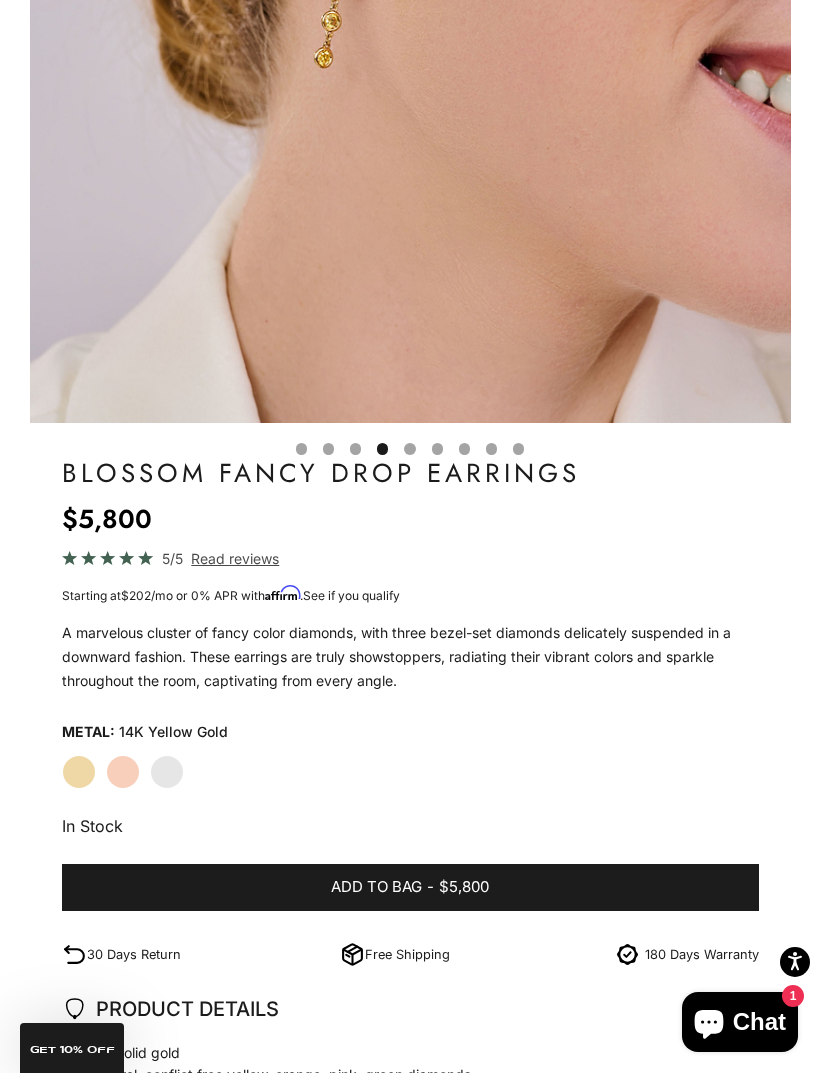 click on "Metal: 14K Yellow Gold" 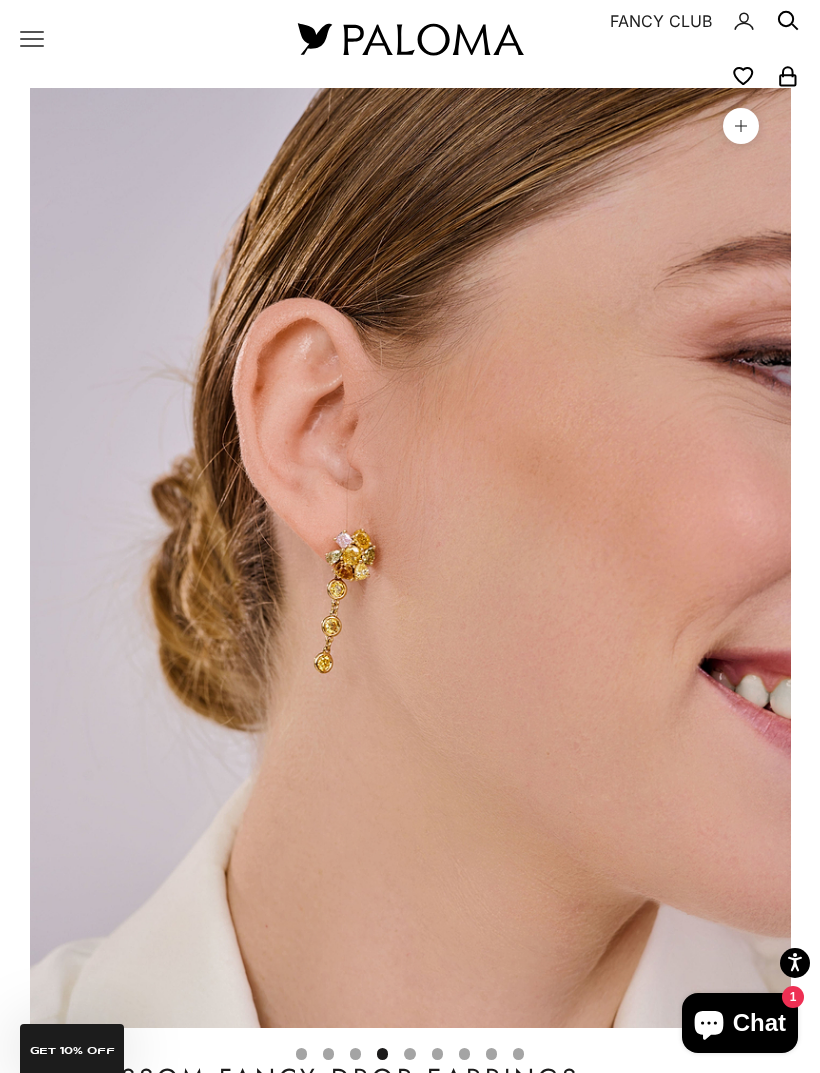scroll, scrollTop: 55, scrollLeft: 0, axis: vertical 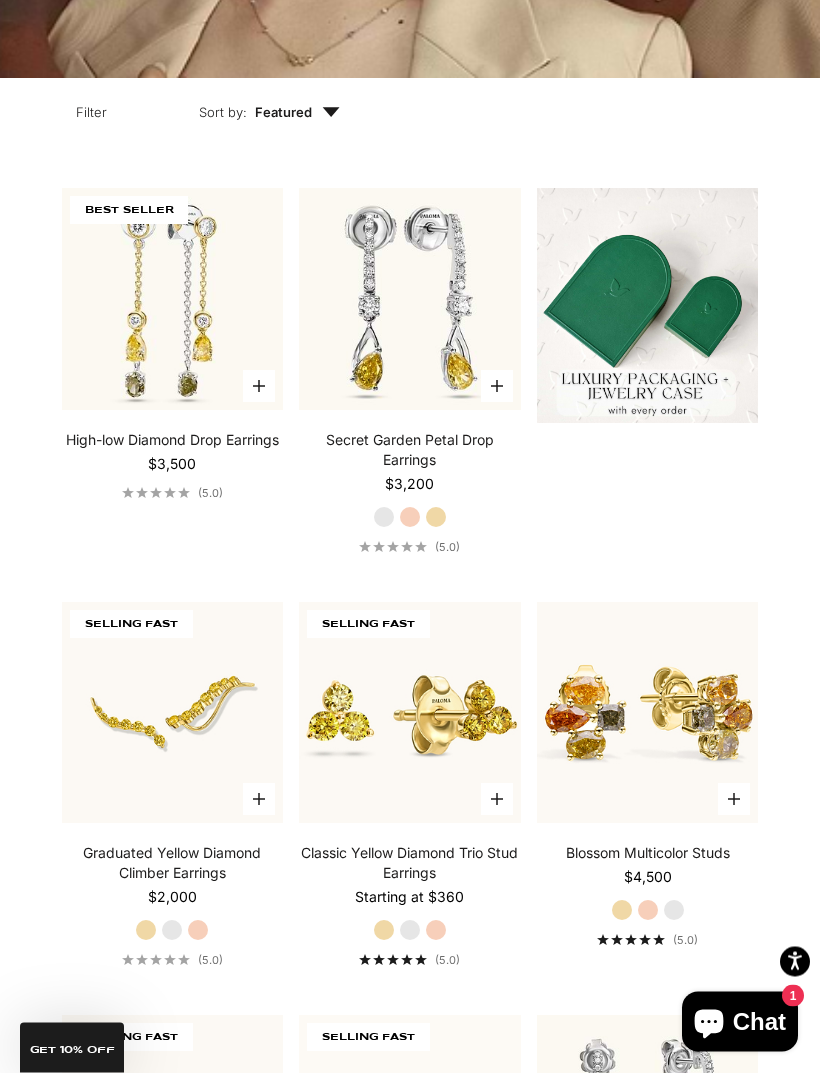 click on "Featured" at bounding box center [297, 113] 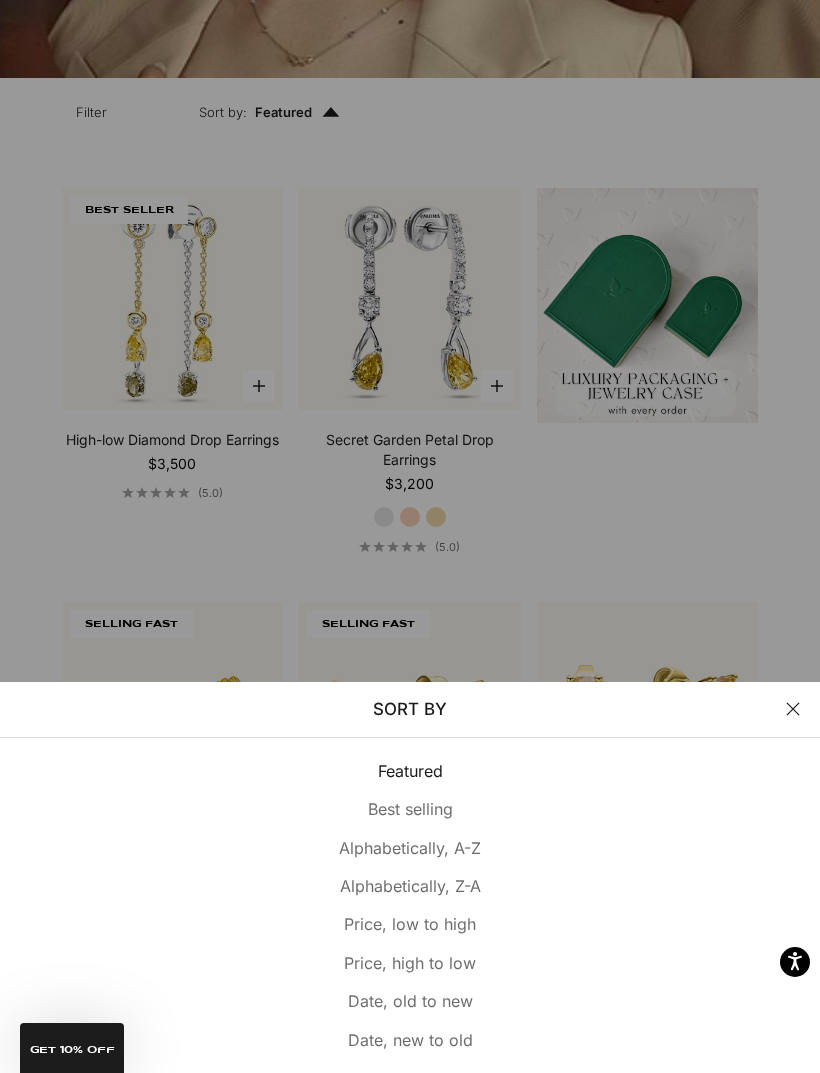 click on "Date, new to old" at bounding box center (410, 1040) 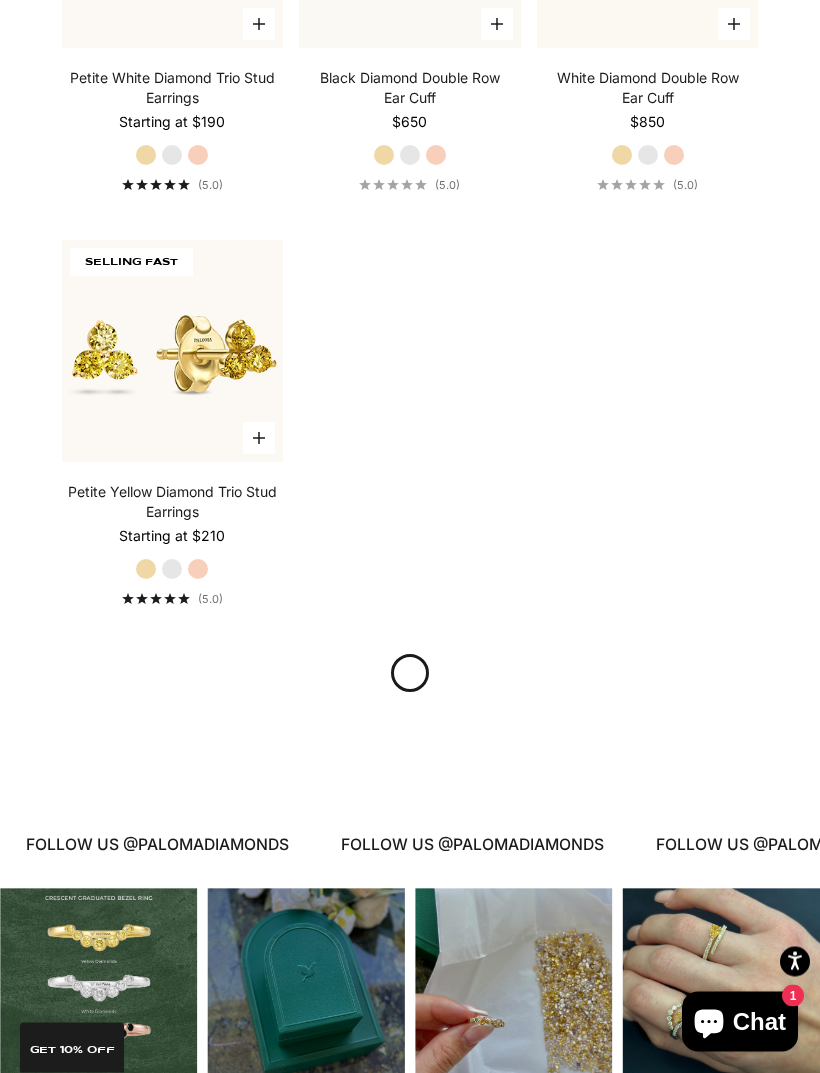 scroll, scrollTop: 2590, scrollLeft: 0, axis: vertical 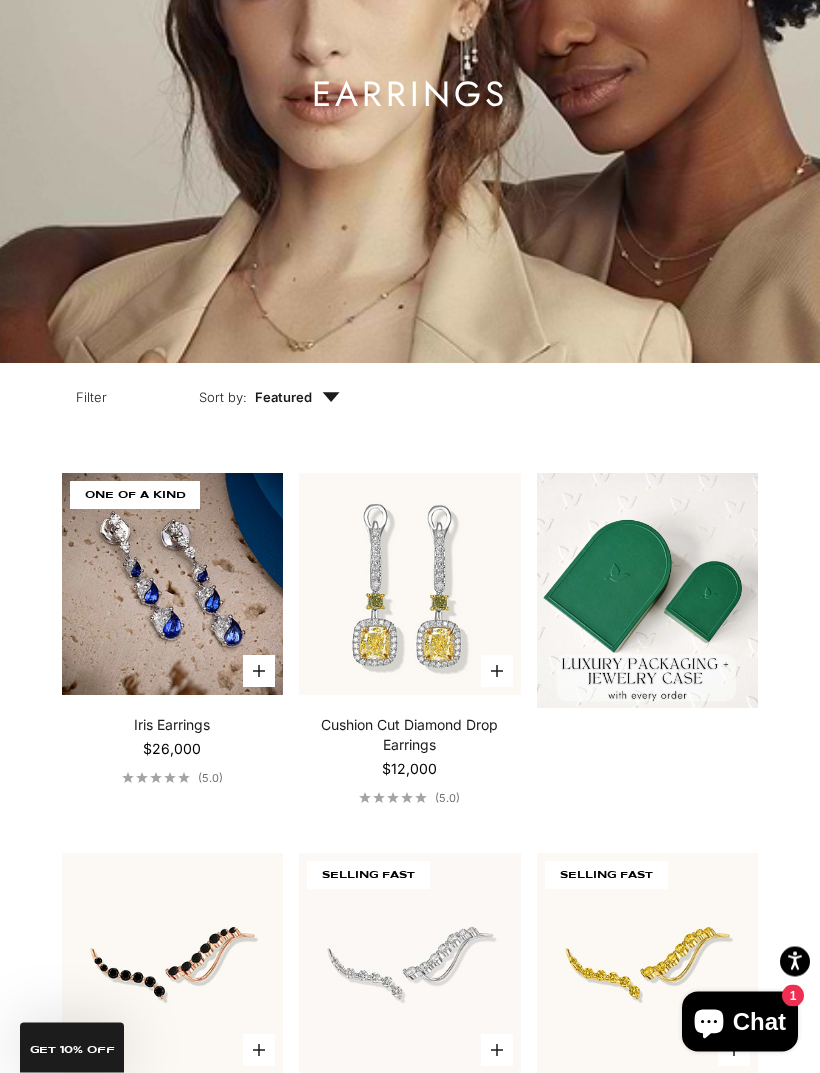 click on "Featured" at bounding box center [297, 398] 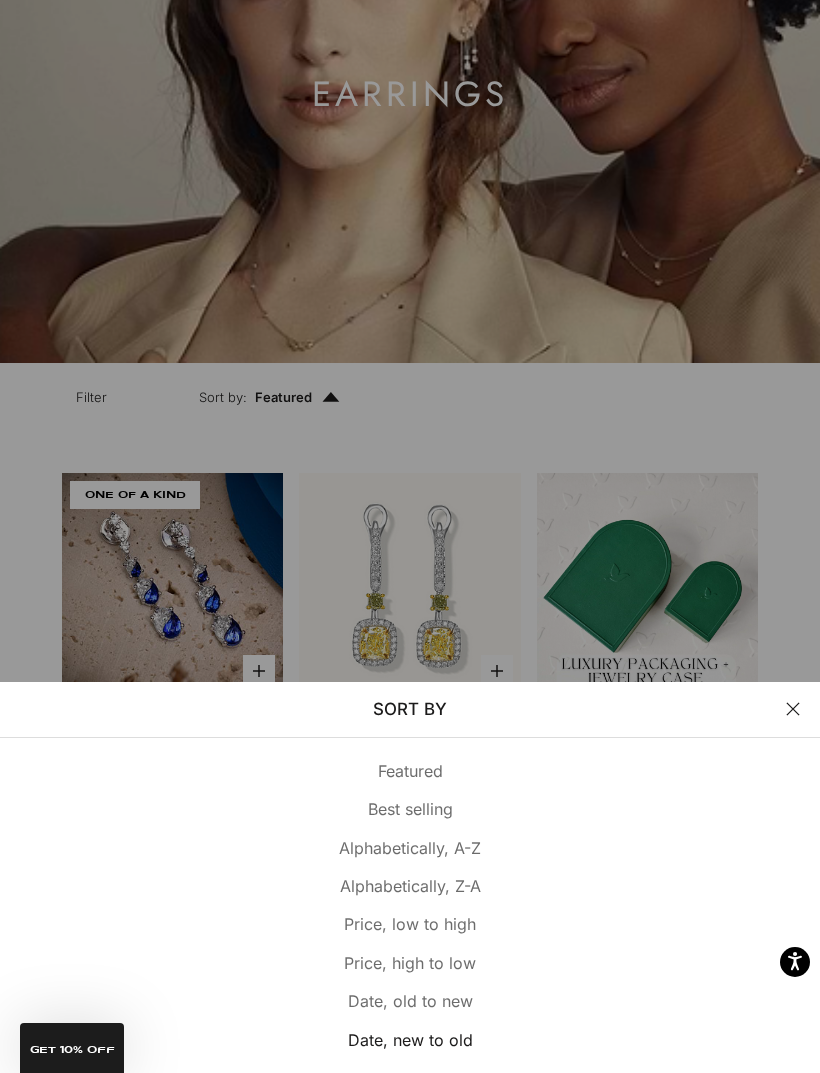 click on "Price, low to high" at bounding box center [410, 924] 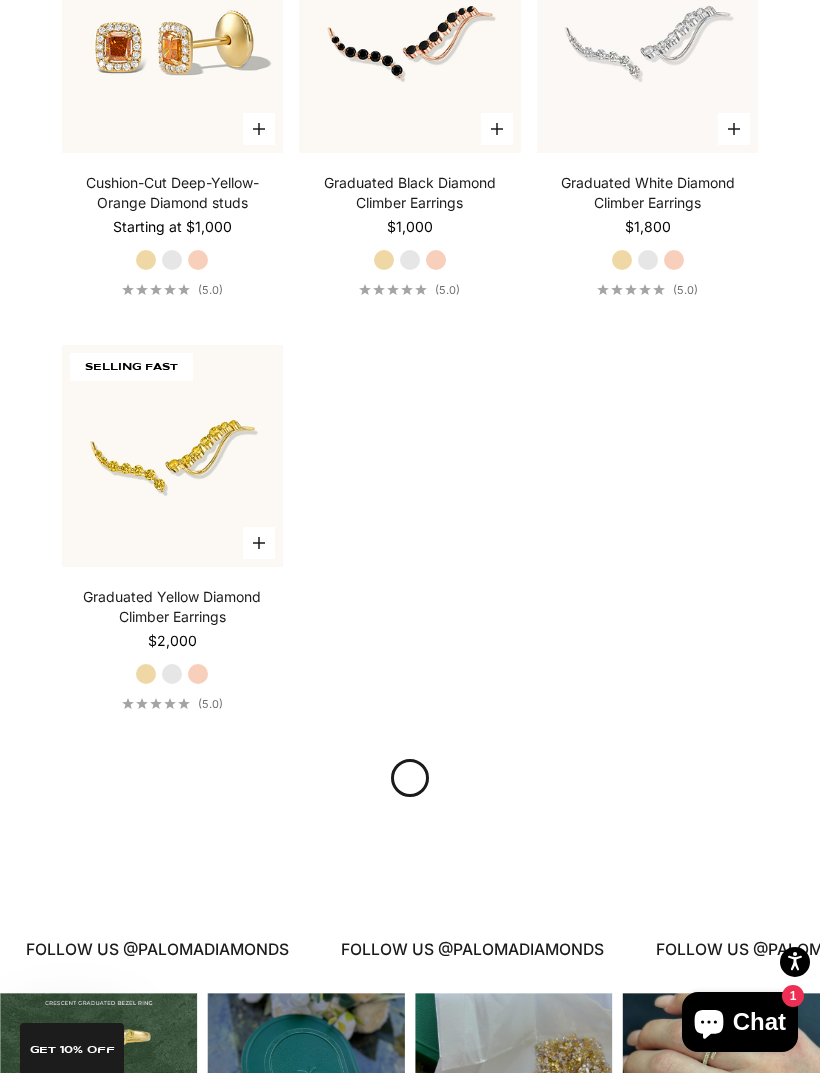 scroll, scrollTop: 2511, scrollLeft: 0, axis: vertical 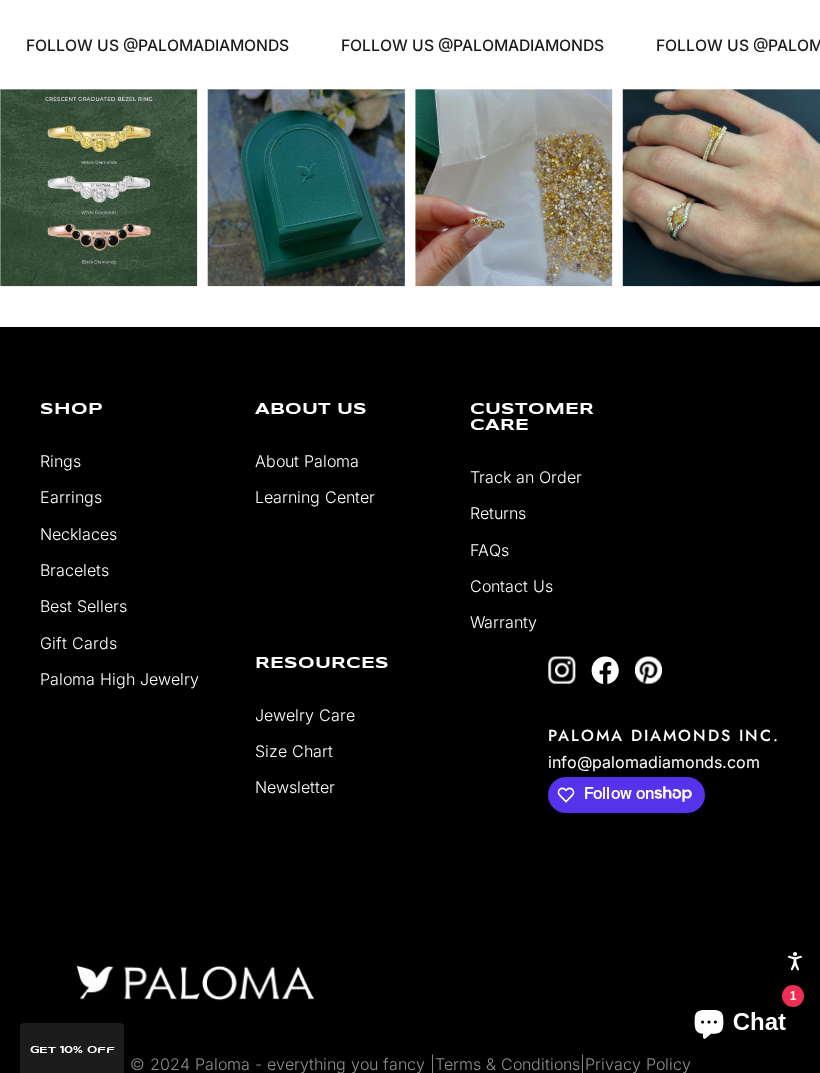 click on "Best Sellers" at bounding box center (83, 606) 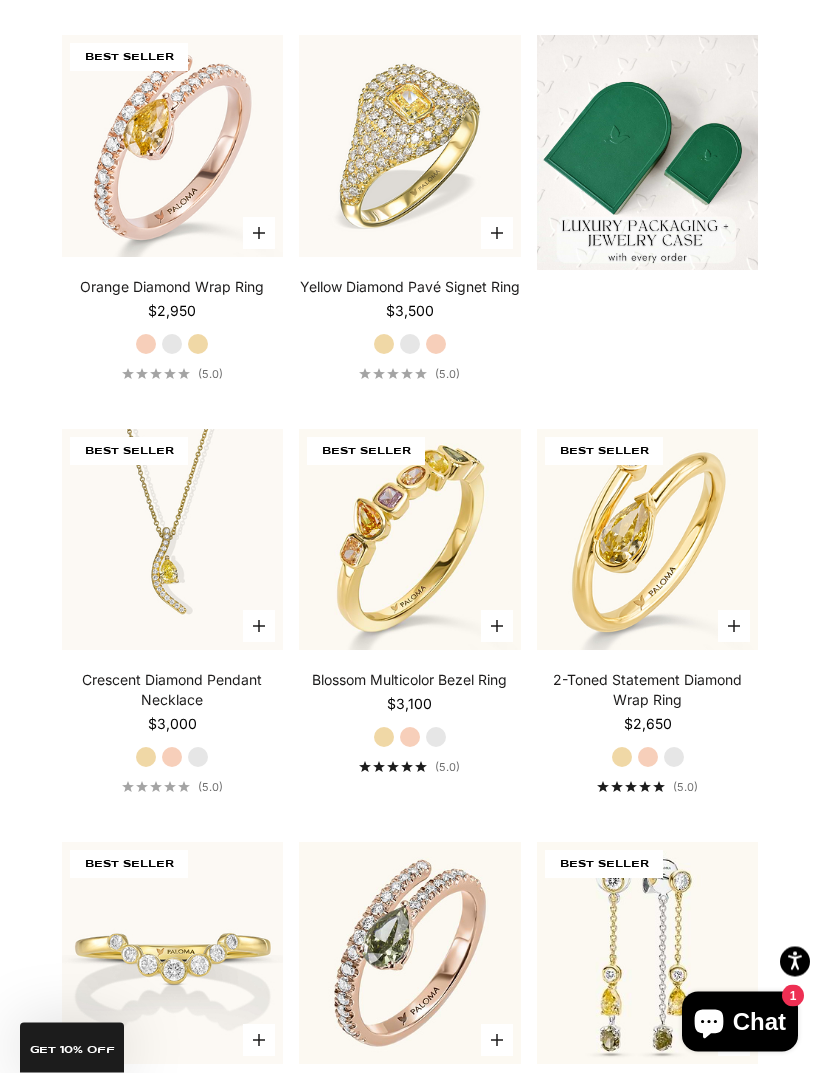 scroll, scrollTop: 0, scrollLeft: 0, axis: both 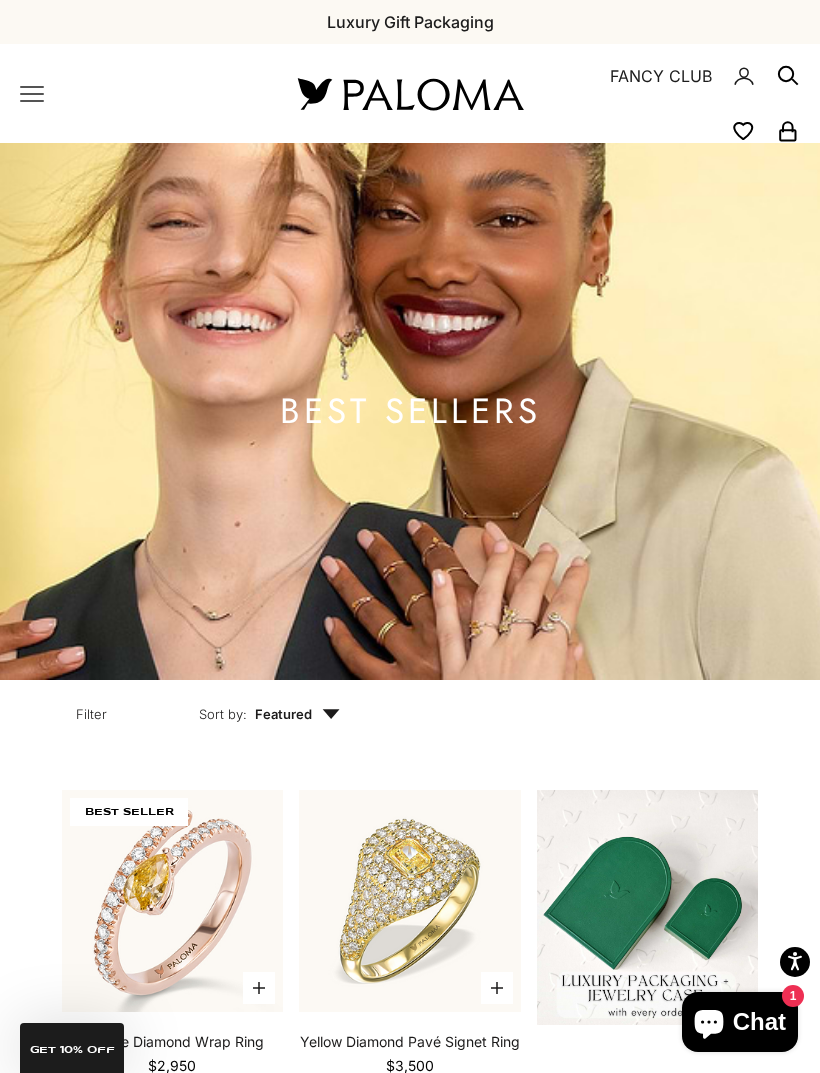 click 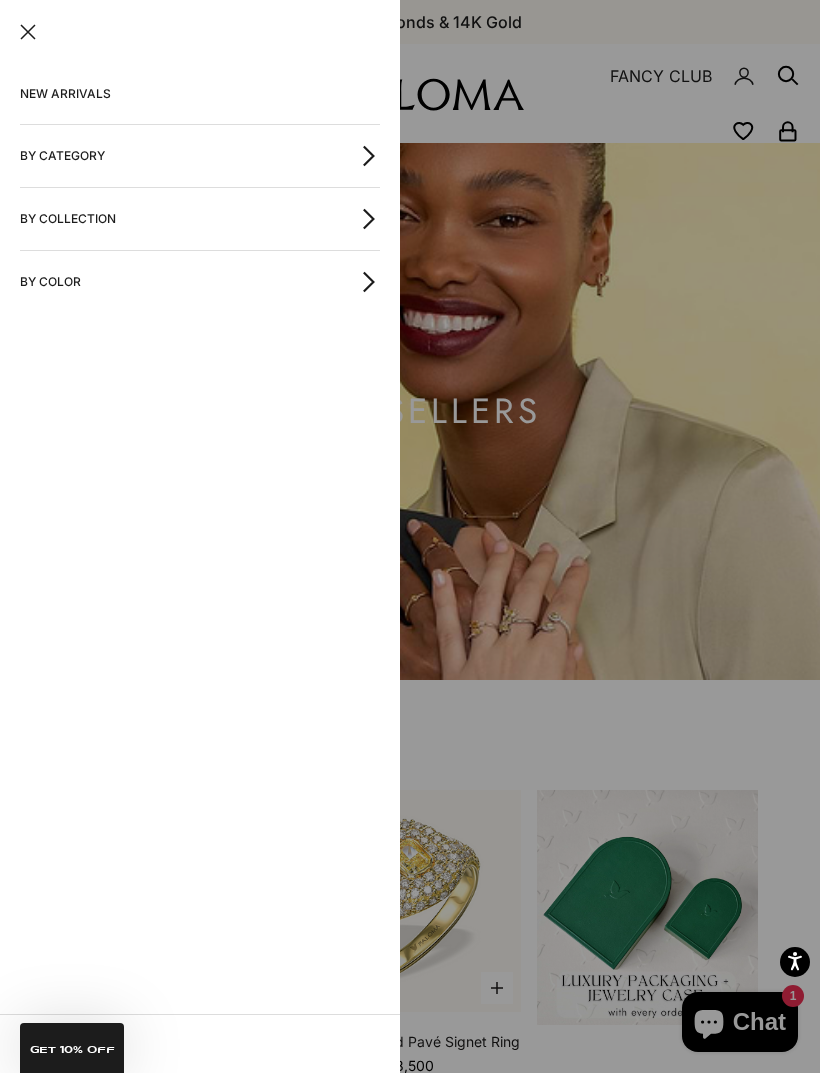 click at bounding box center [28, 32] 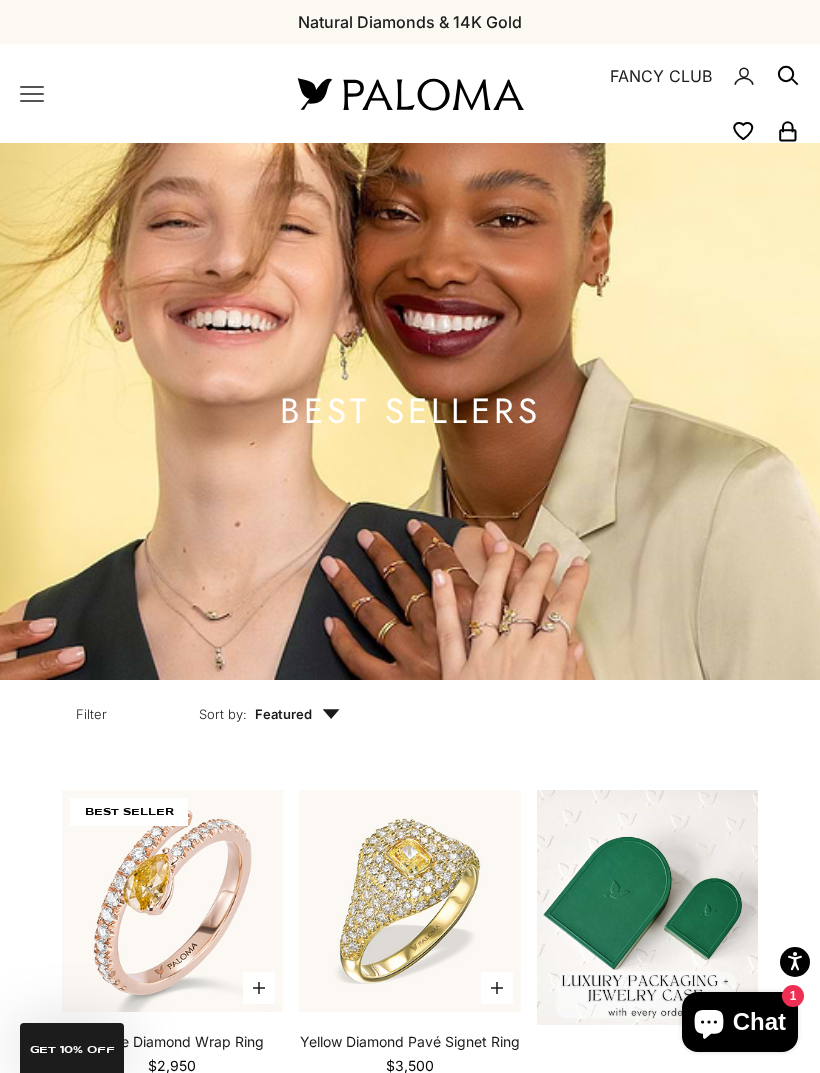 click 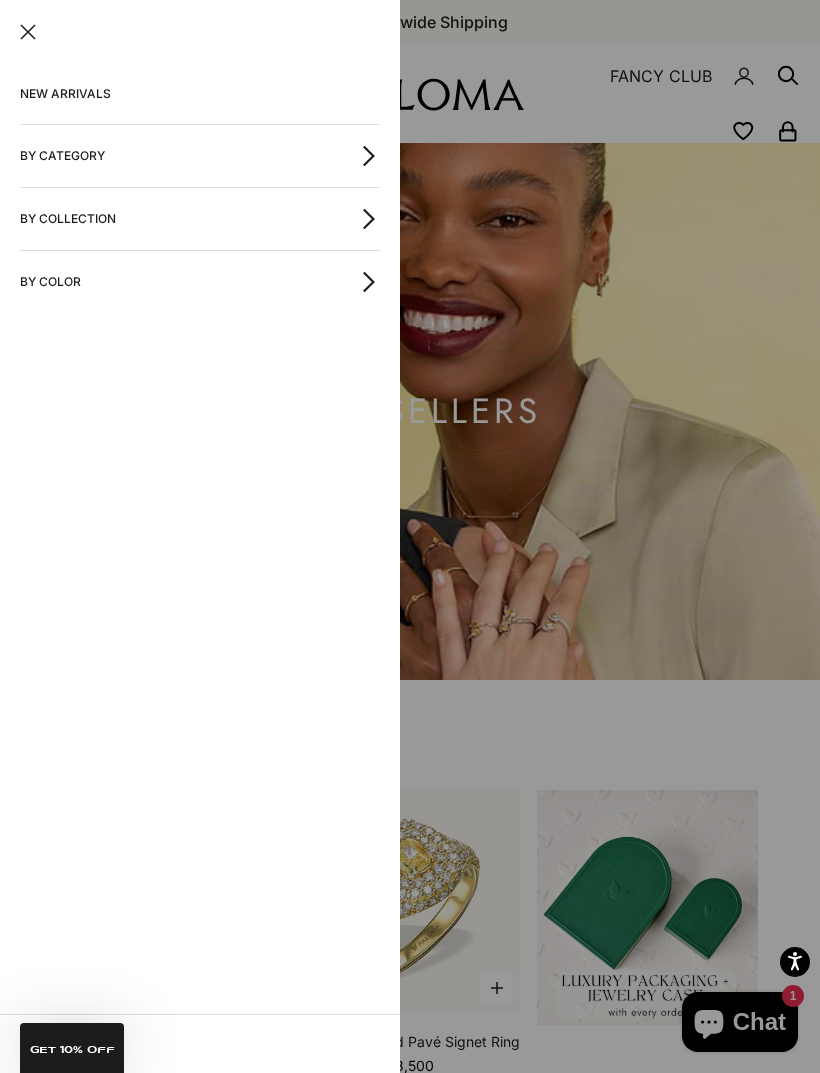 click on "By Category" at bounding box center (200, 156) 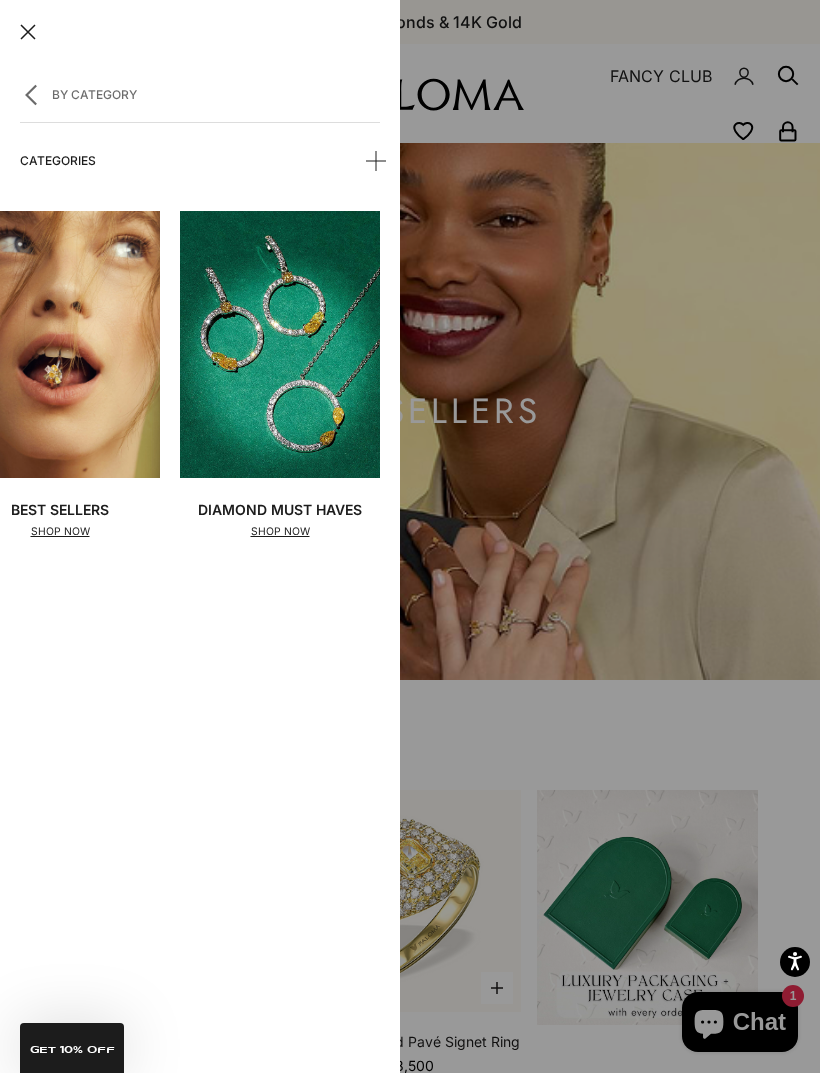 scroll, scrollTop: 0, scrollLeft: 60, axis: horizontal 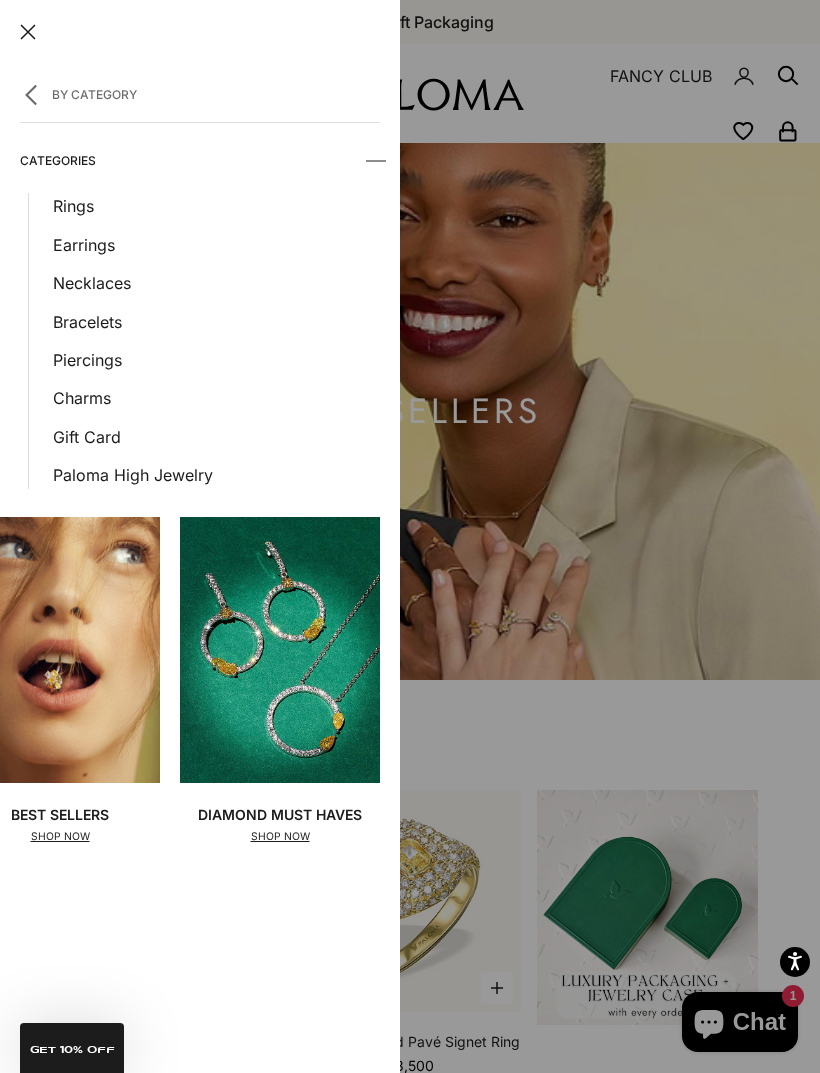 click on "Piercings" at bounding box center [216, 360] 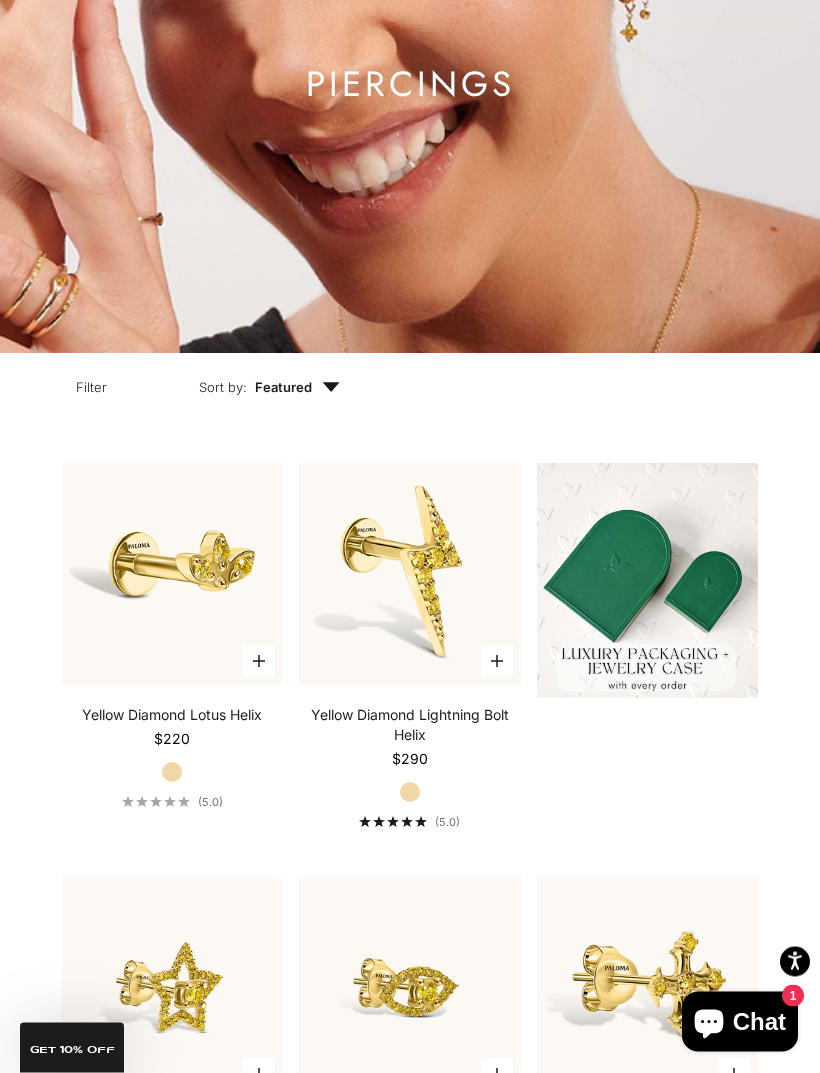 scroll, scrollTop: 0, scrollLeft: 0, axis: both 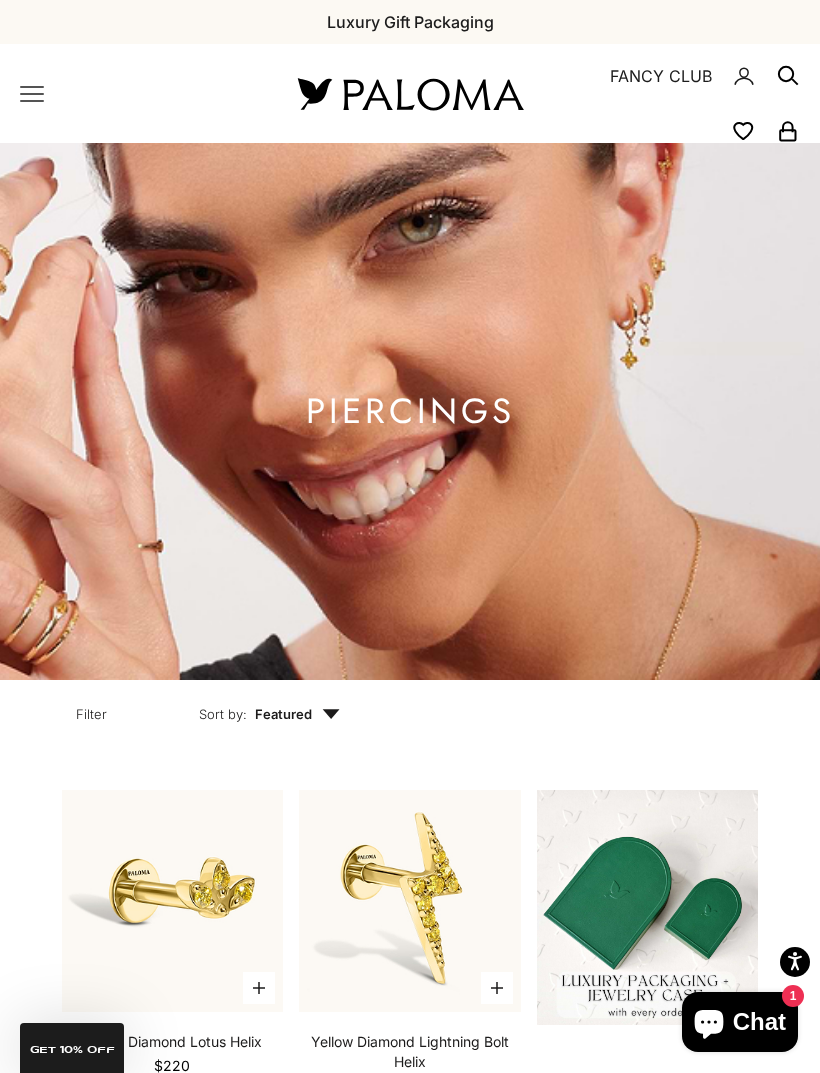 click 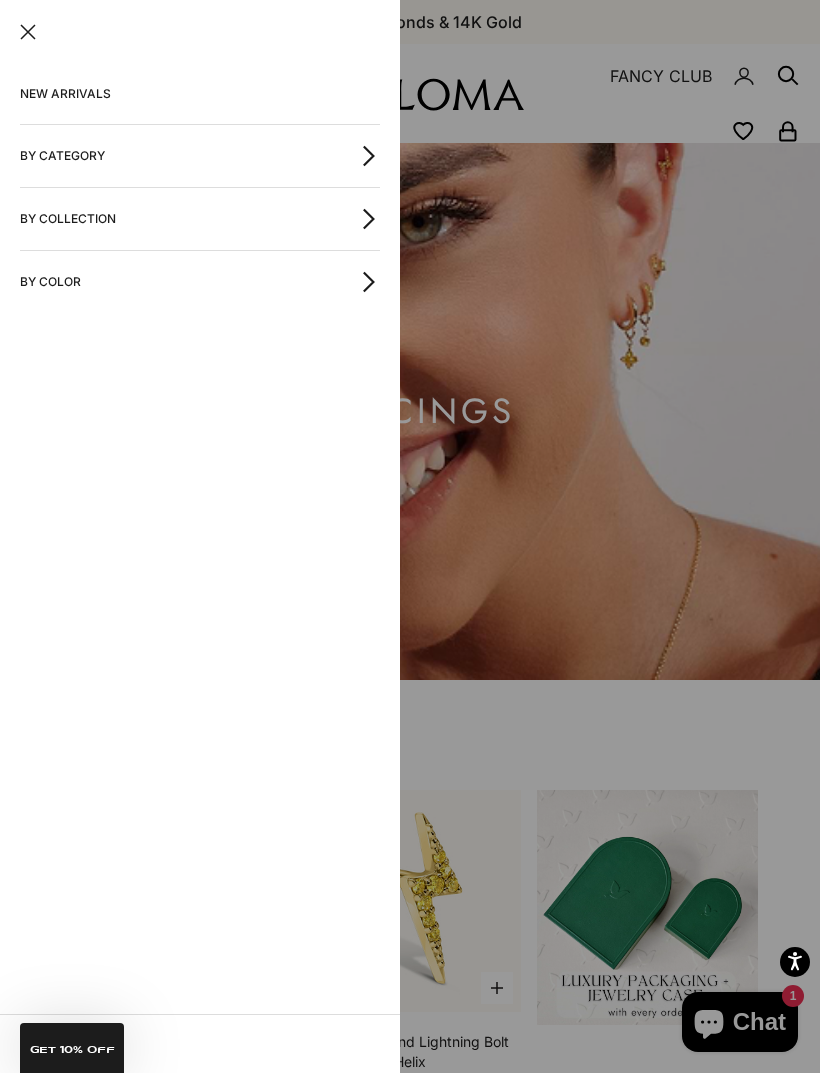 click on "By Category" at bounding box center [200, 156] 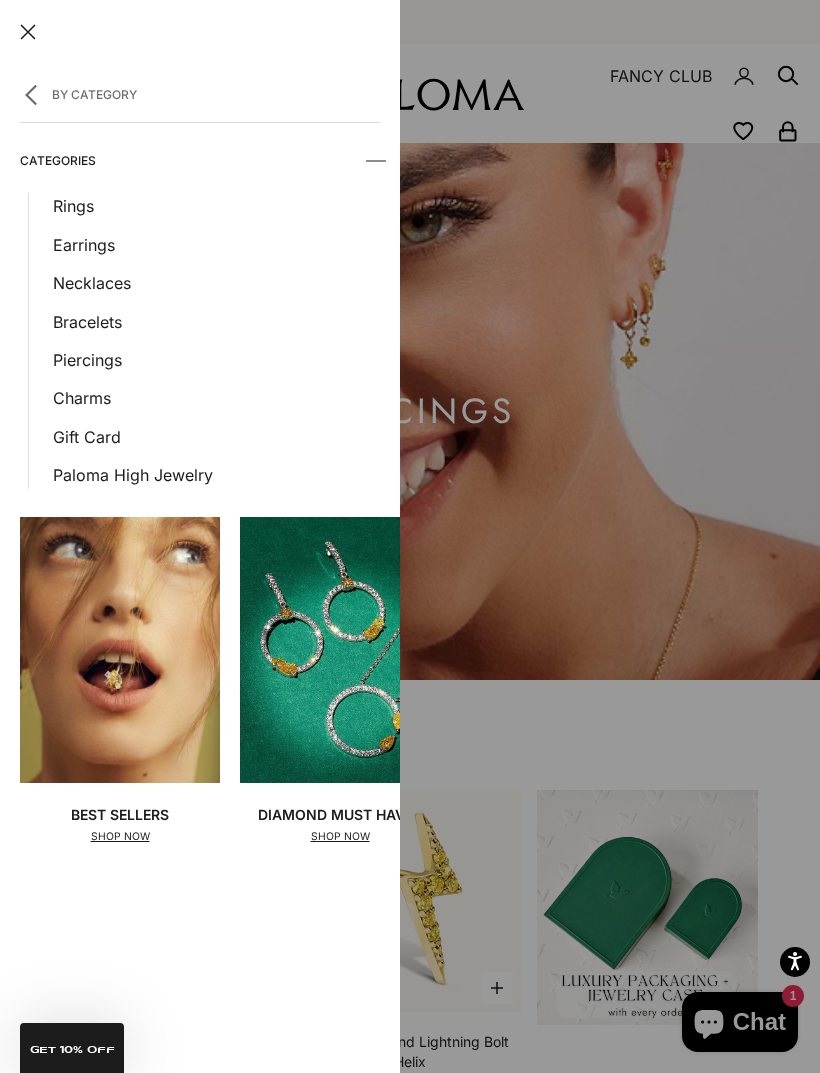 click on "Earrings" at bounding box center [216, 245] 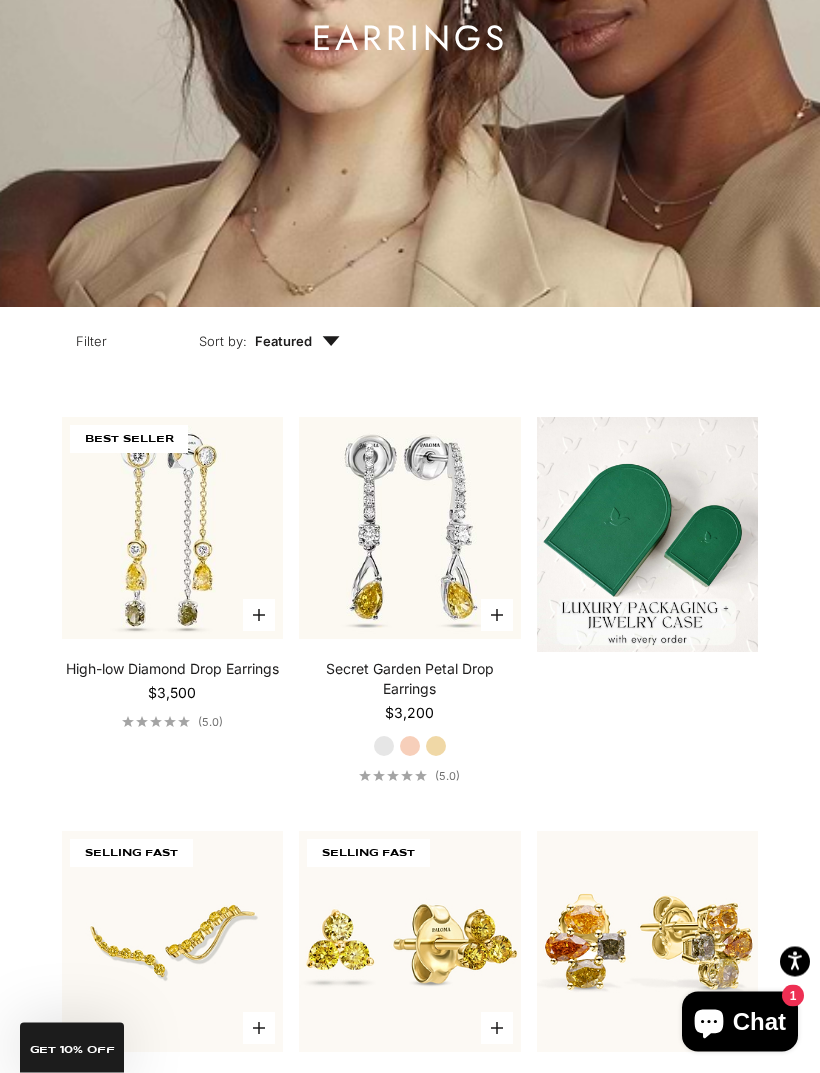 scroll, scrollTop: 373, scrollLeft: 0, axis: vertical 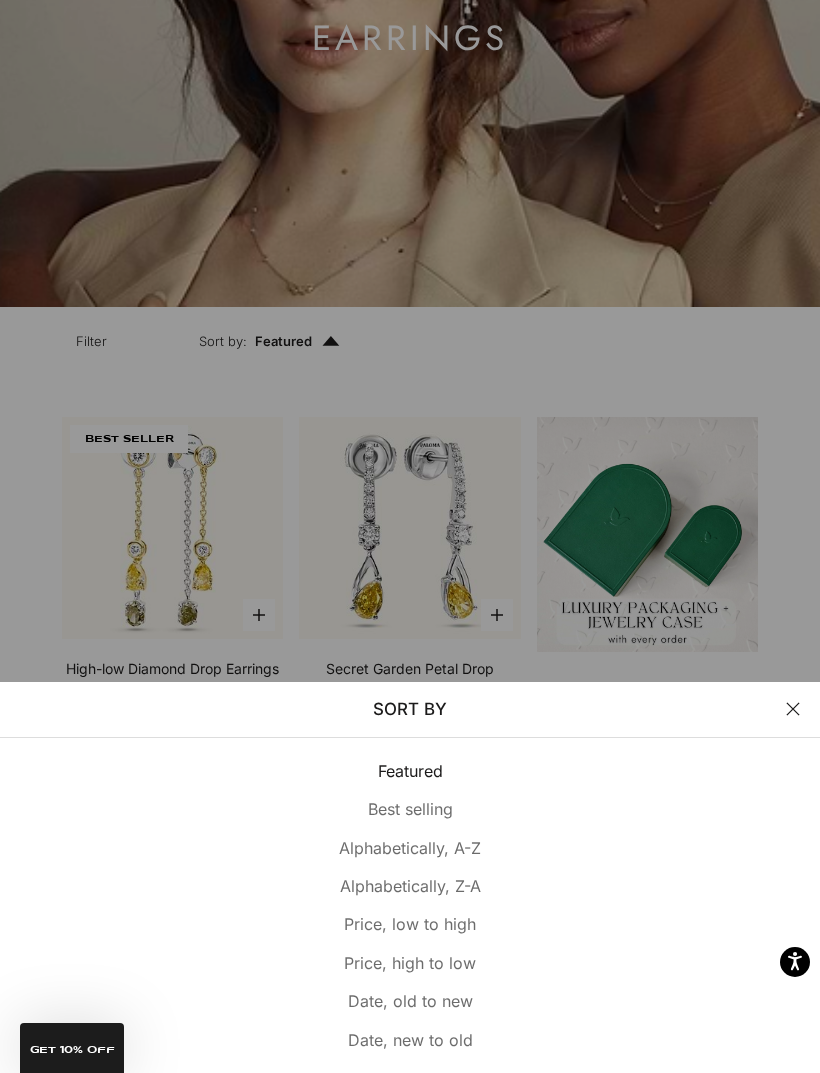 click on "Date, old to new" at bounding box center (410, 1001) 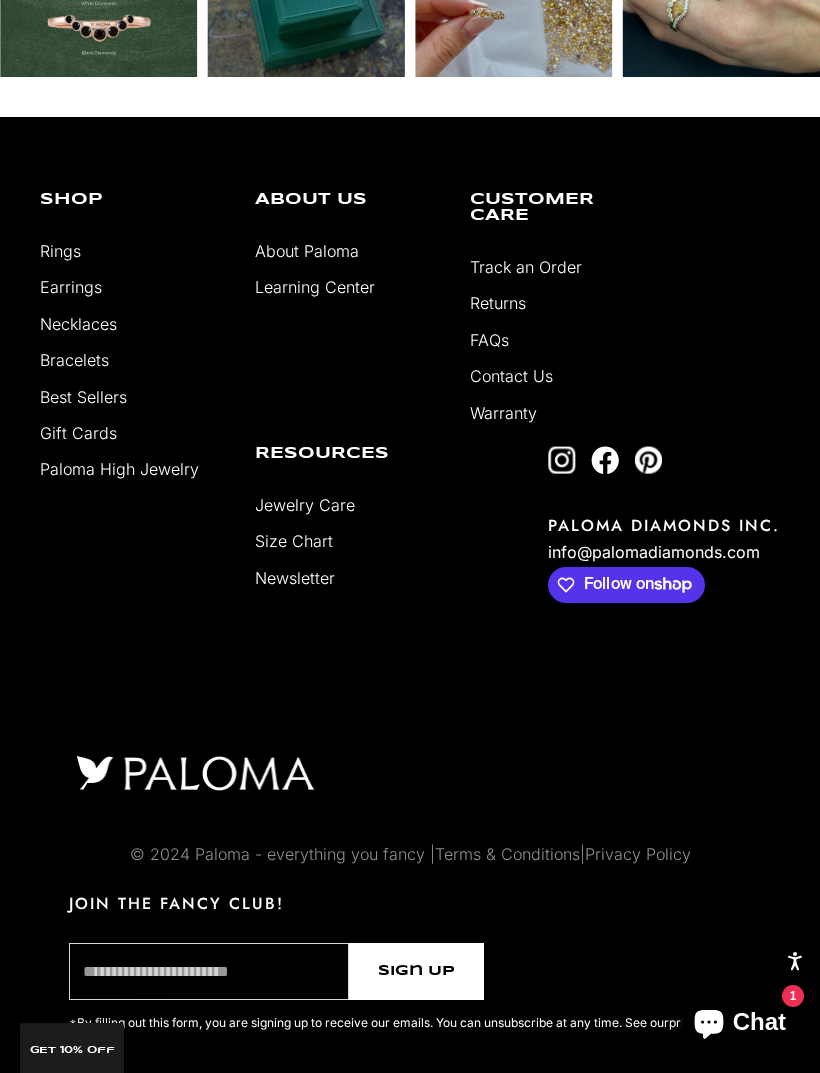 scroll, scrollTop: 3582, scrollLeft: 0, axis: vertical 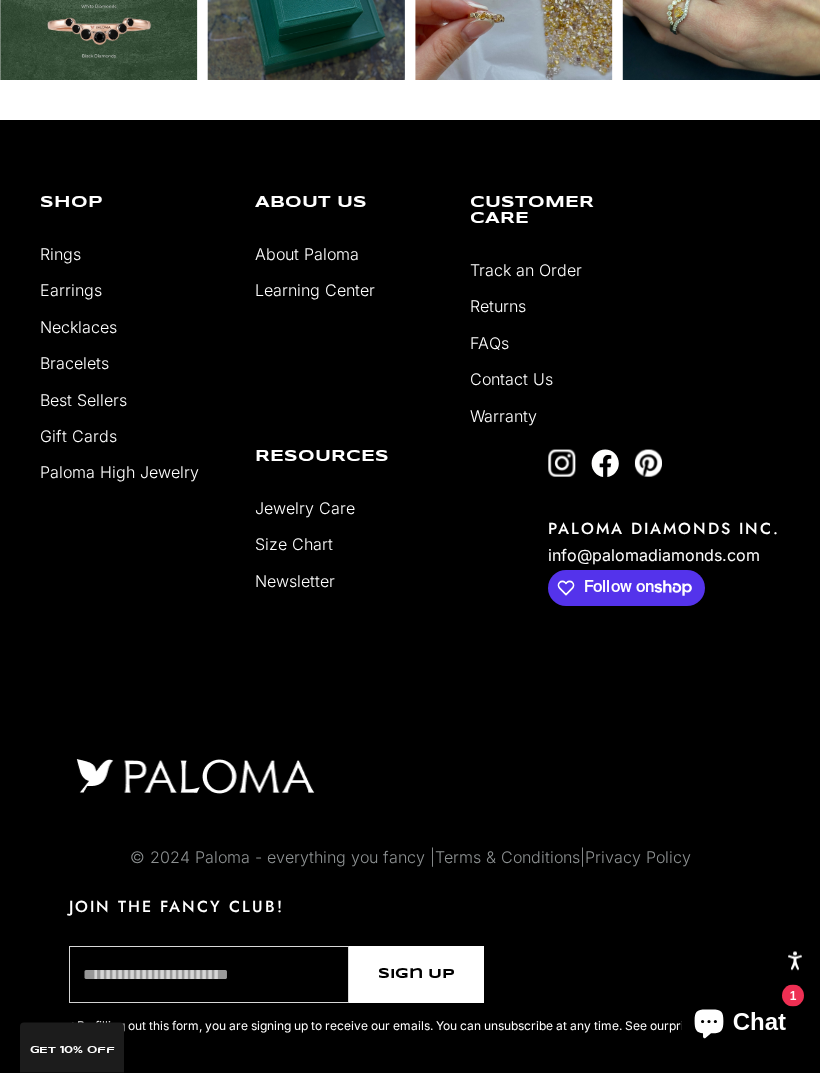 click on "Earrings" at bounding box center [71, 291] 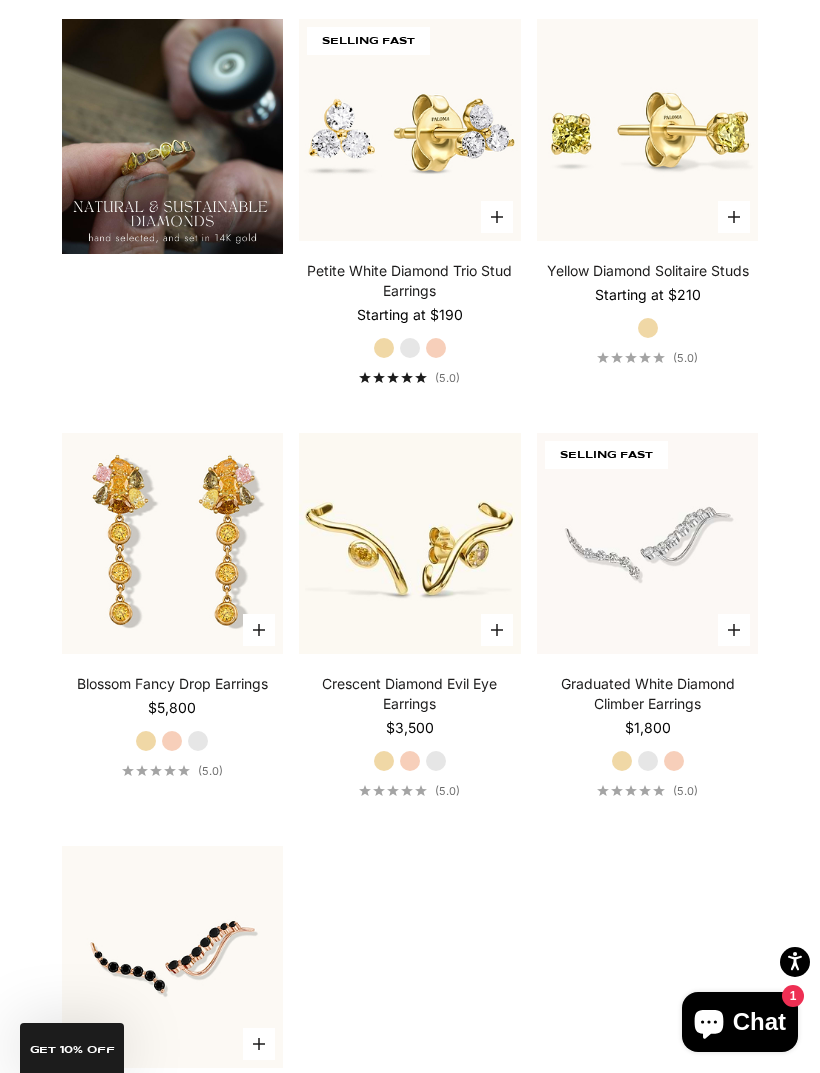 scroll, scrollTop: 2043, scrollLeft: 0, axis: vertical 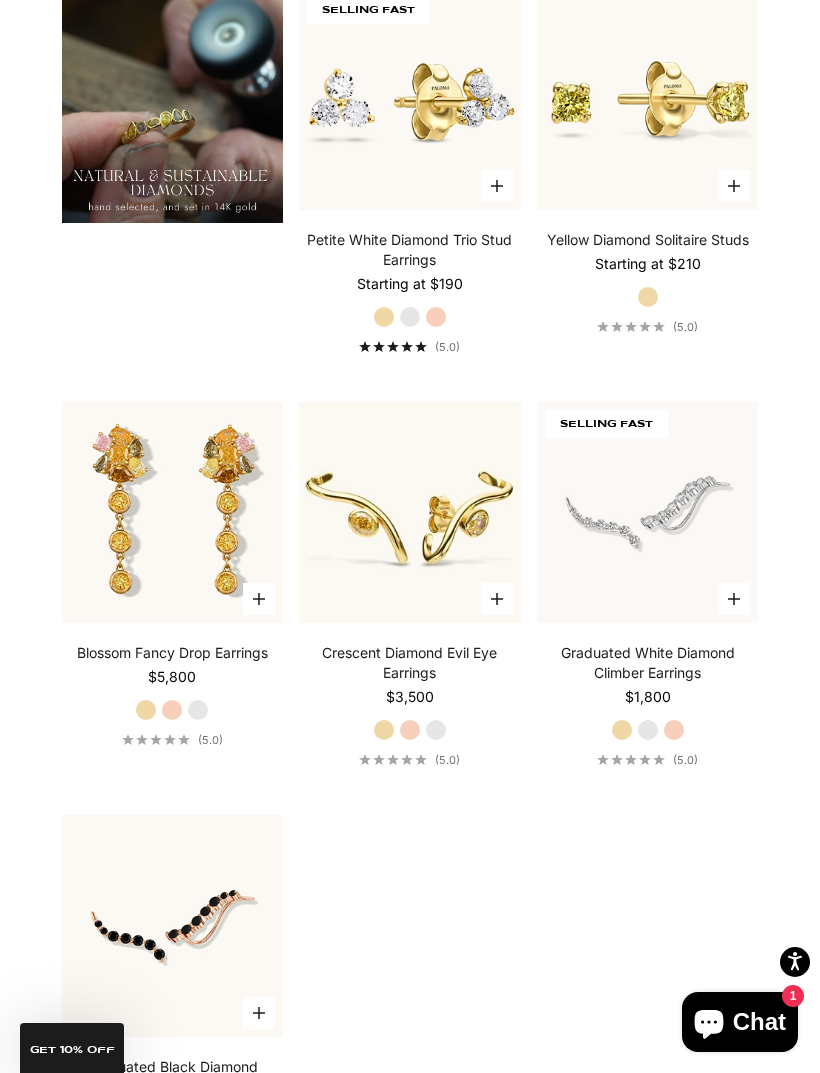 click at bounding box center (172, 512) 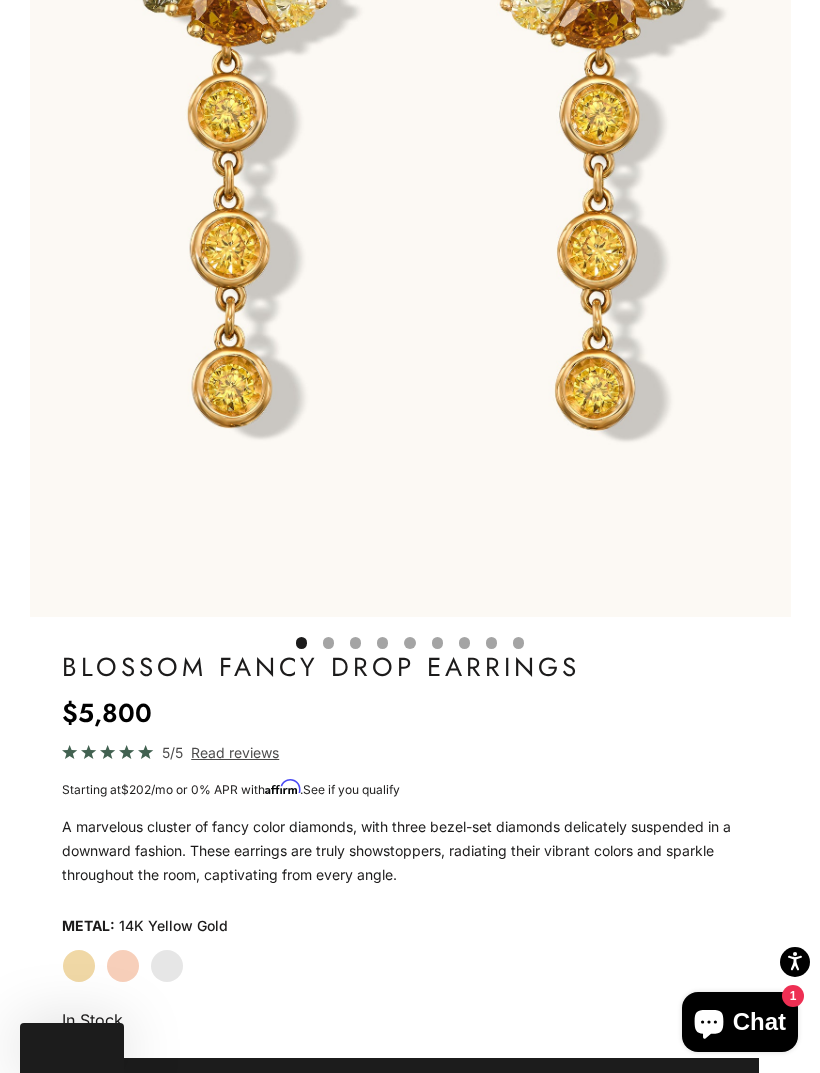scroll, scrollTop: 466, scrollLeft: 0, axis: vertical 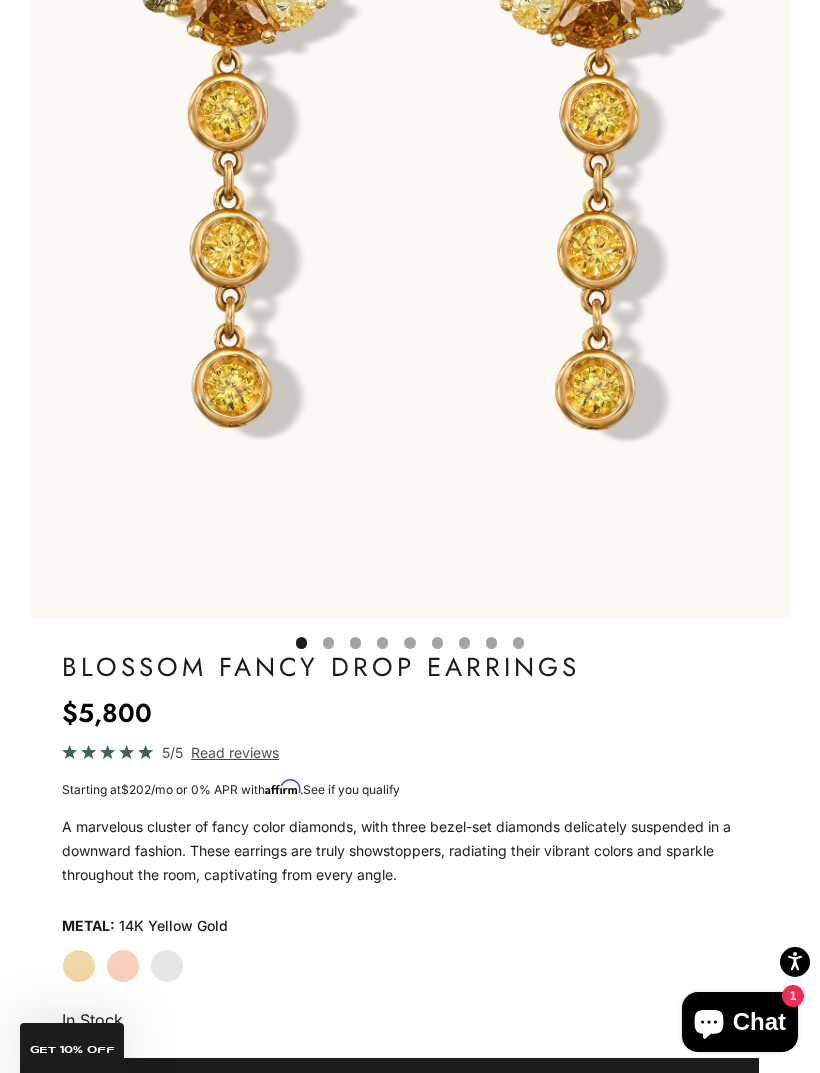 click on "Rose Gold" 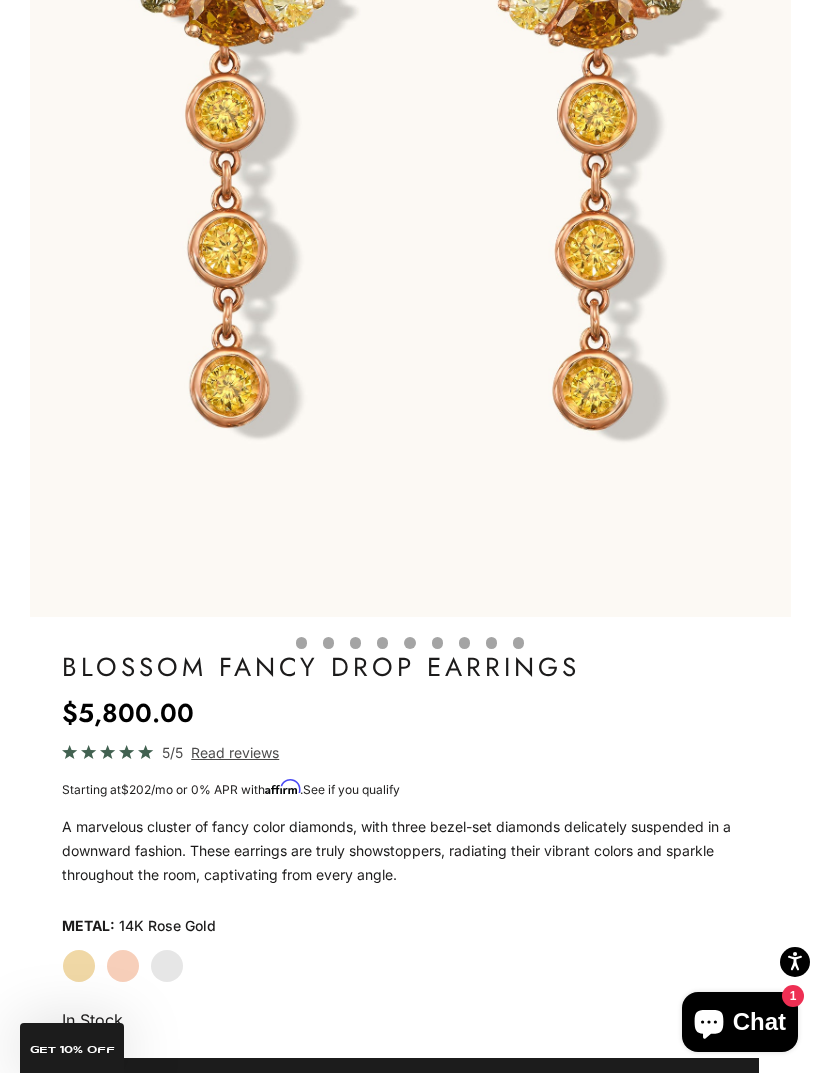 click on "White Gold" 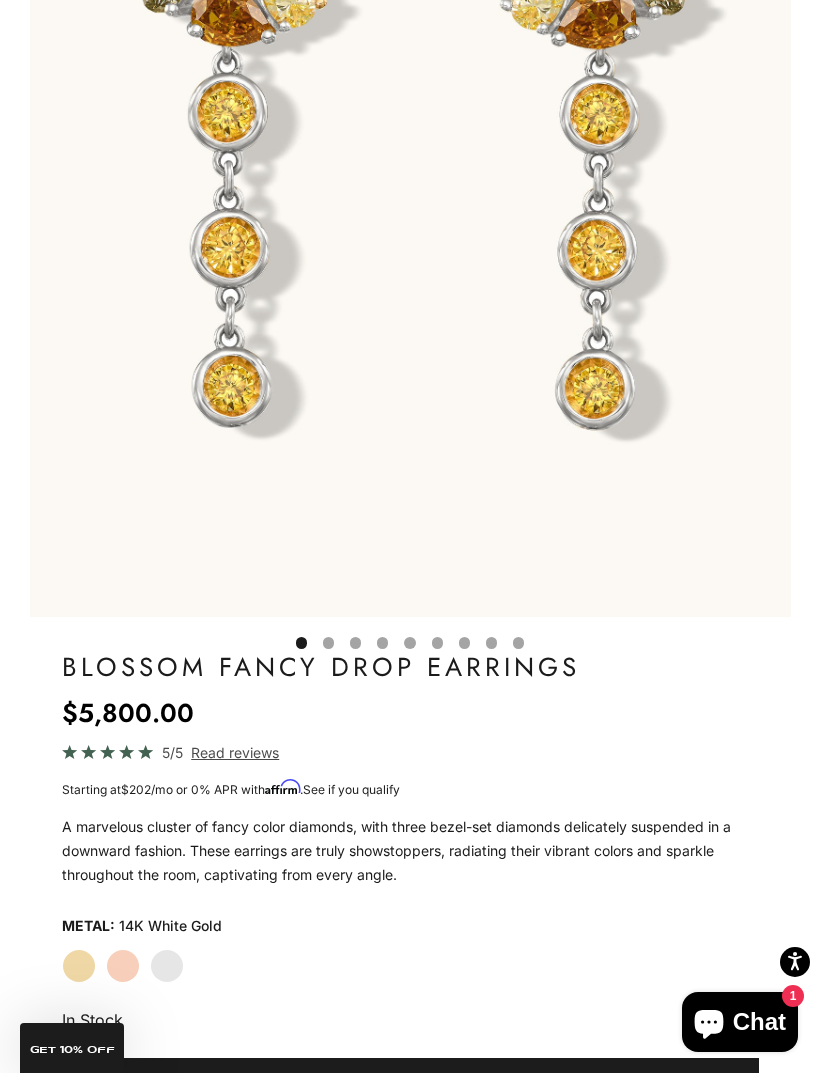 click on "Yellow Gold" 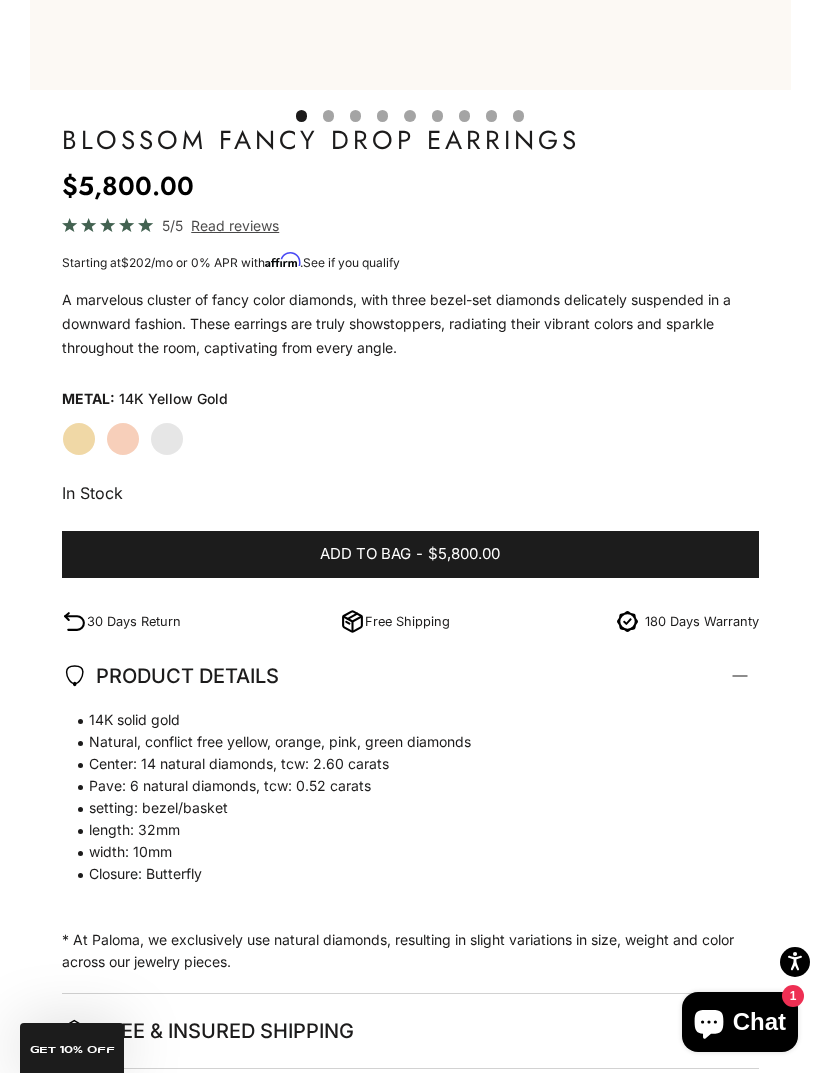 scroll, scrollTop: 1029, scrollLeft: 0, axis: vertical 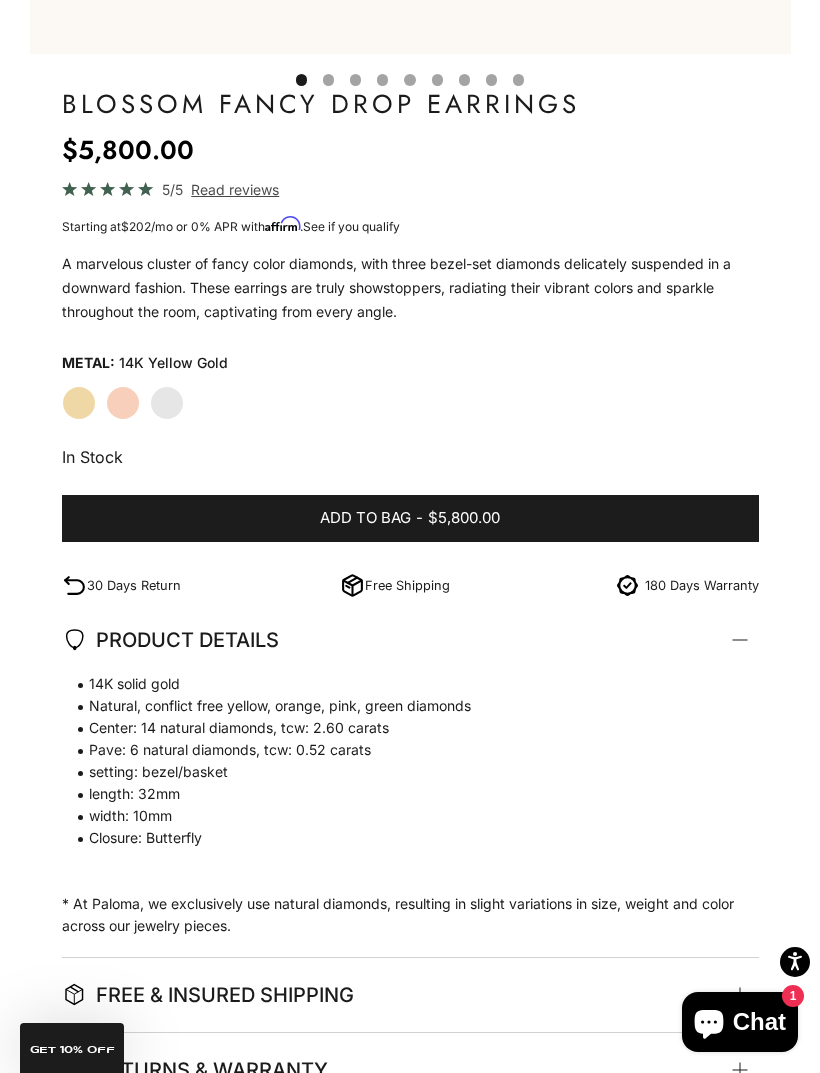 click on "White Gold" 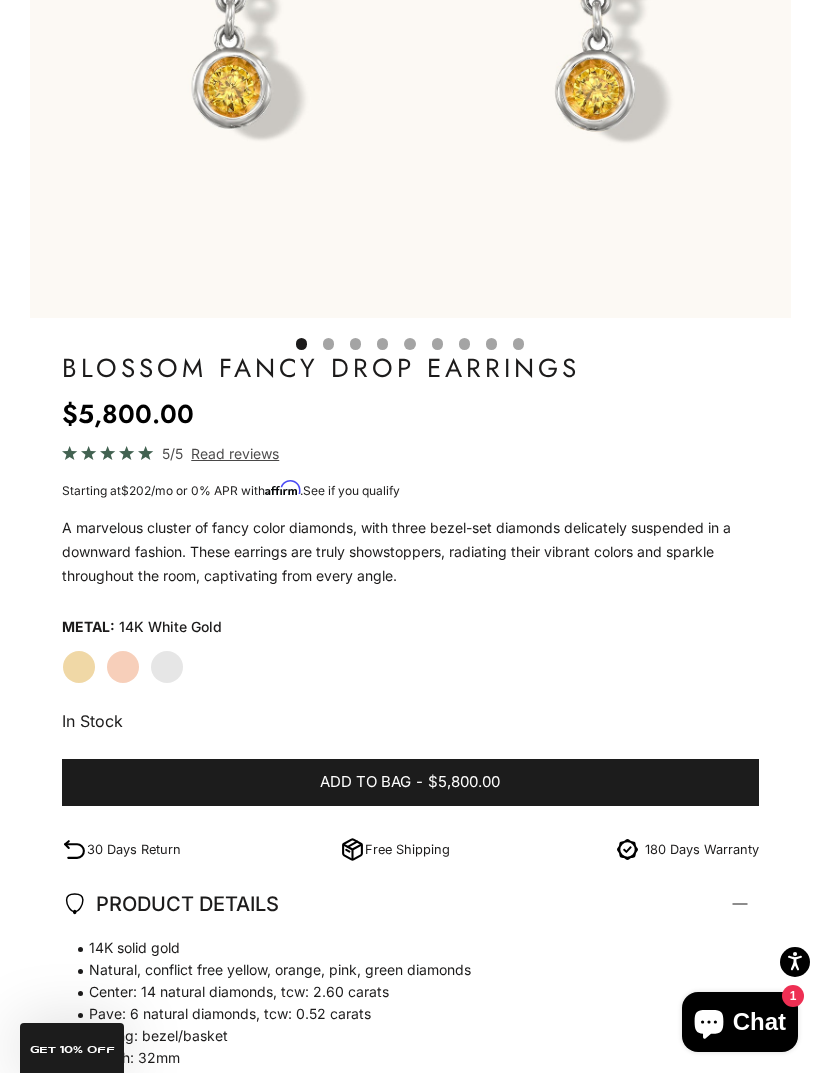 scroll, scrollTop: 766, scrollLeft: 0, axis: vertical 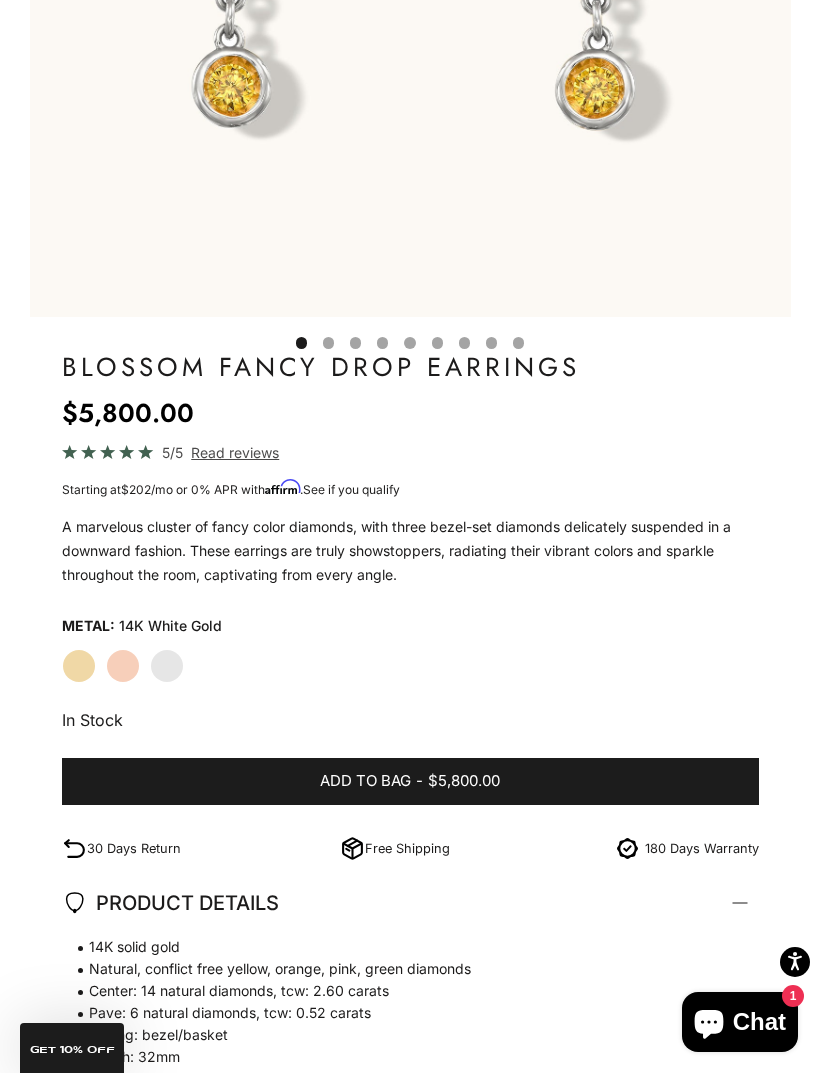 click on "Yellow Gold" 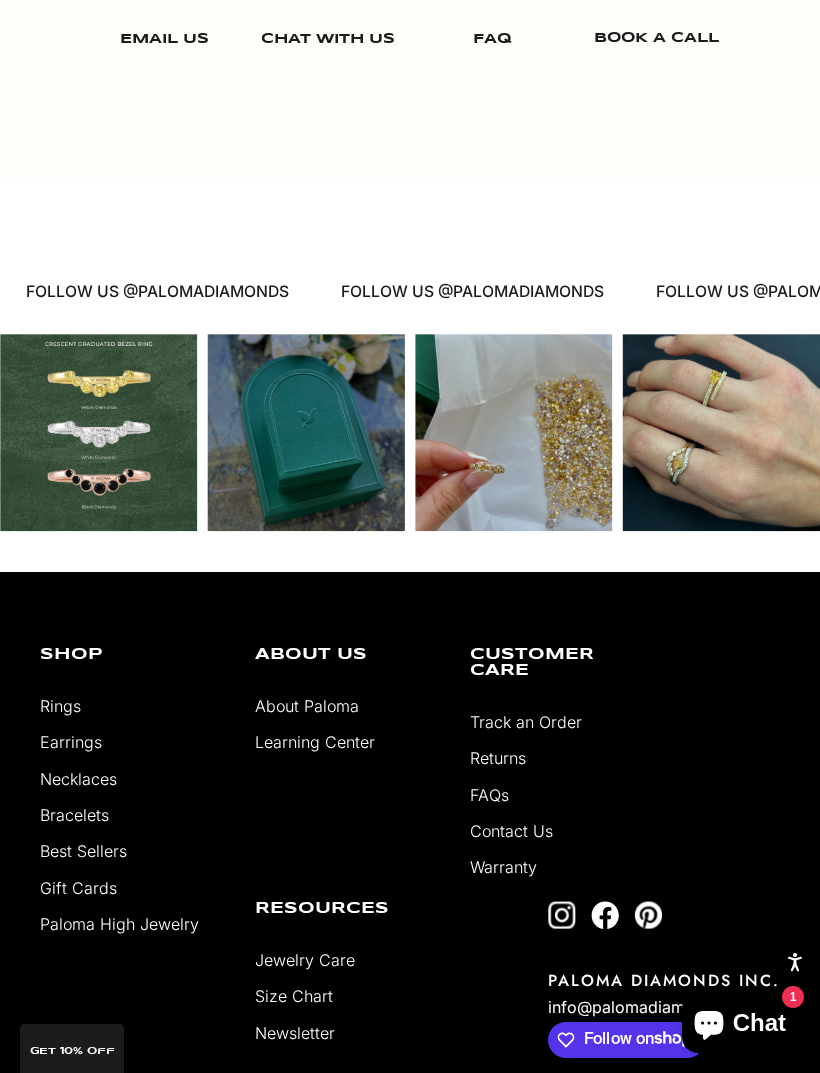 scroll, scrollTop: 4357, scrollLeft: 0, axis: vertical 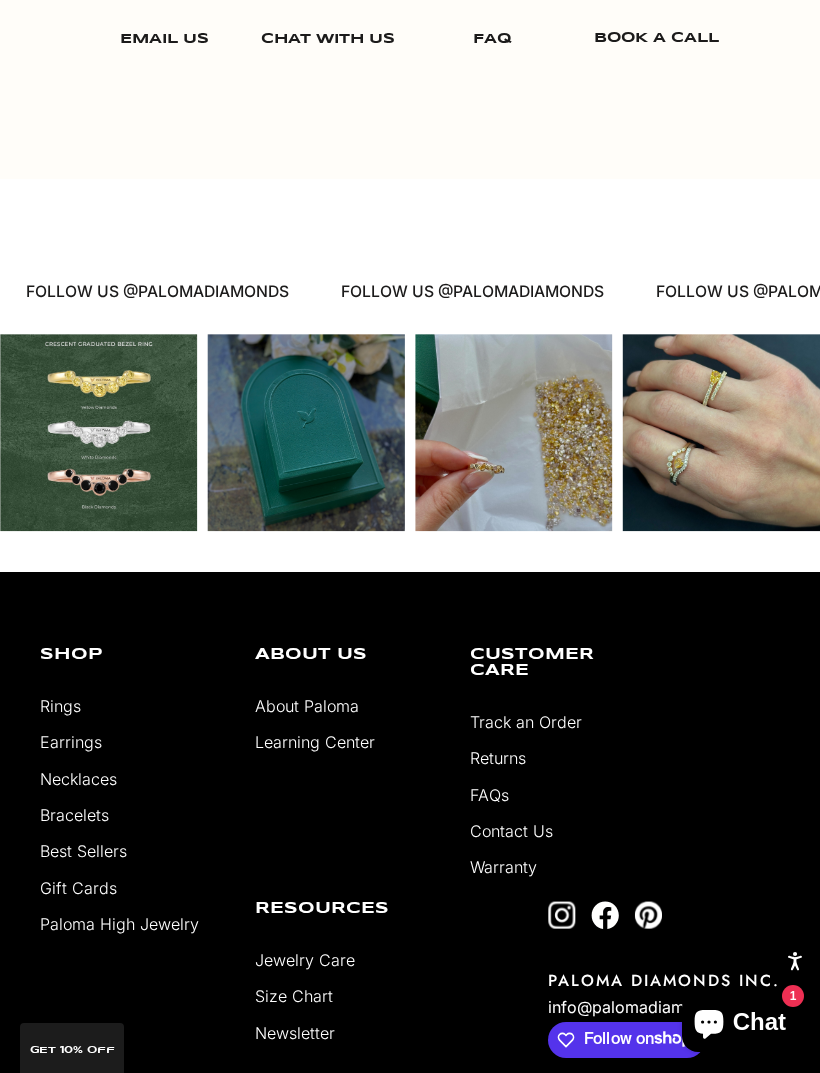 click on "Warranty" at bounding box center [503, 867] 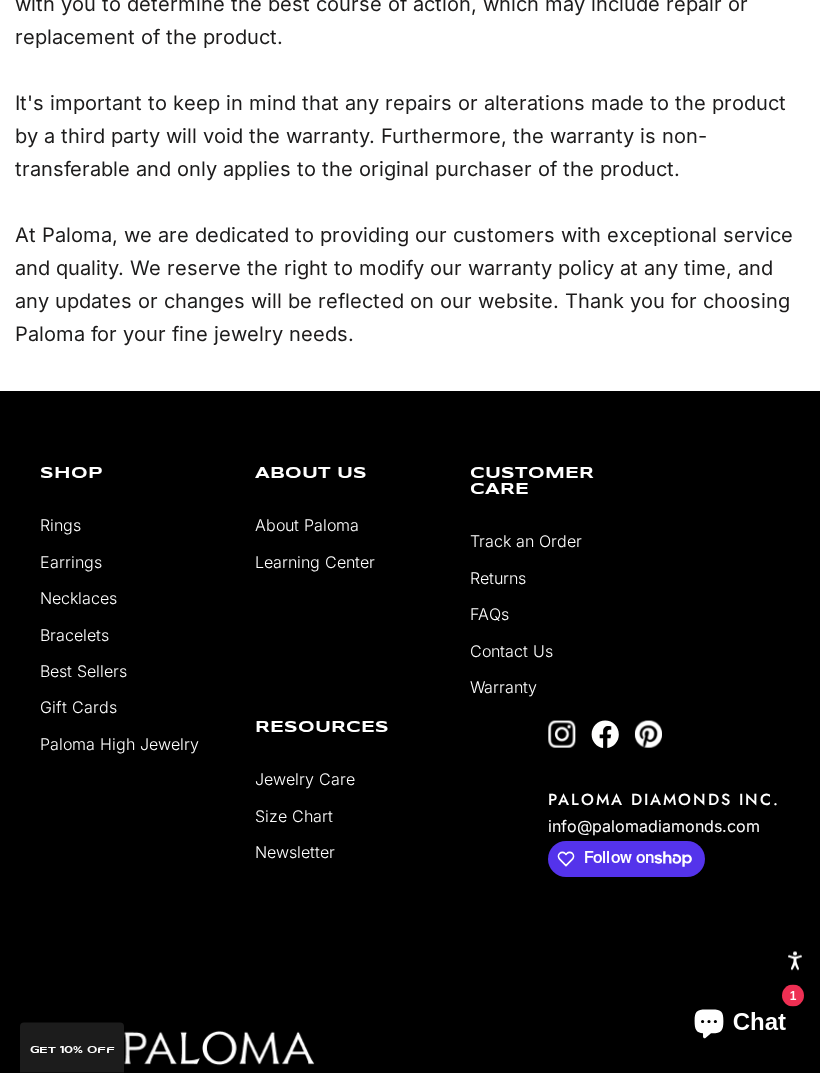scroll, scrollTop: 985, scrollLeft: 0, axis: vertical 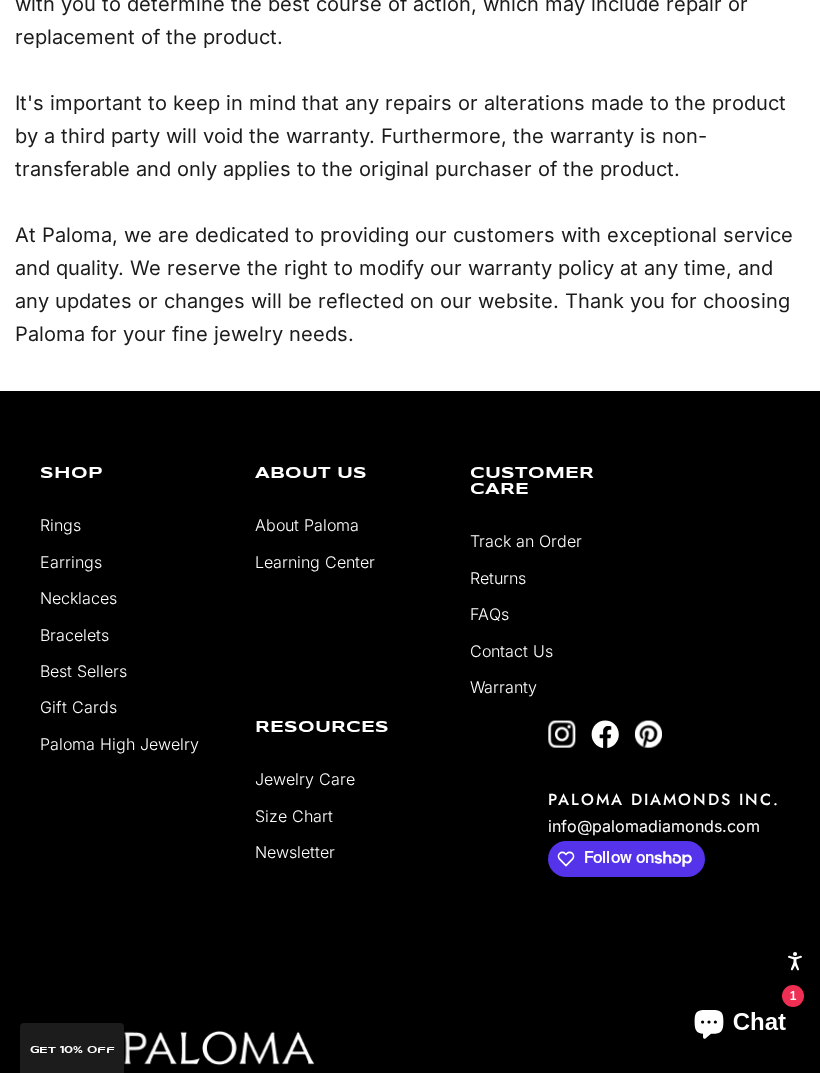 click on "About Paloma" at bounding box center [307, 525] 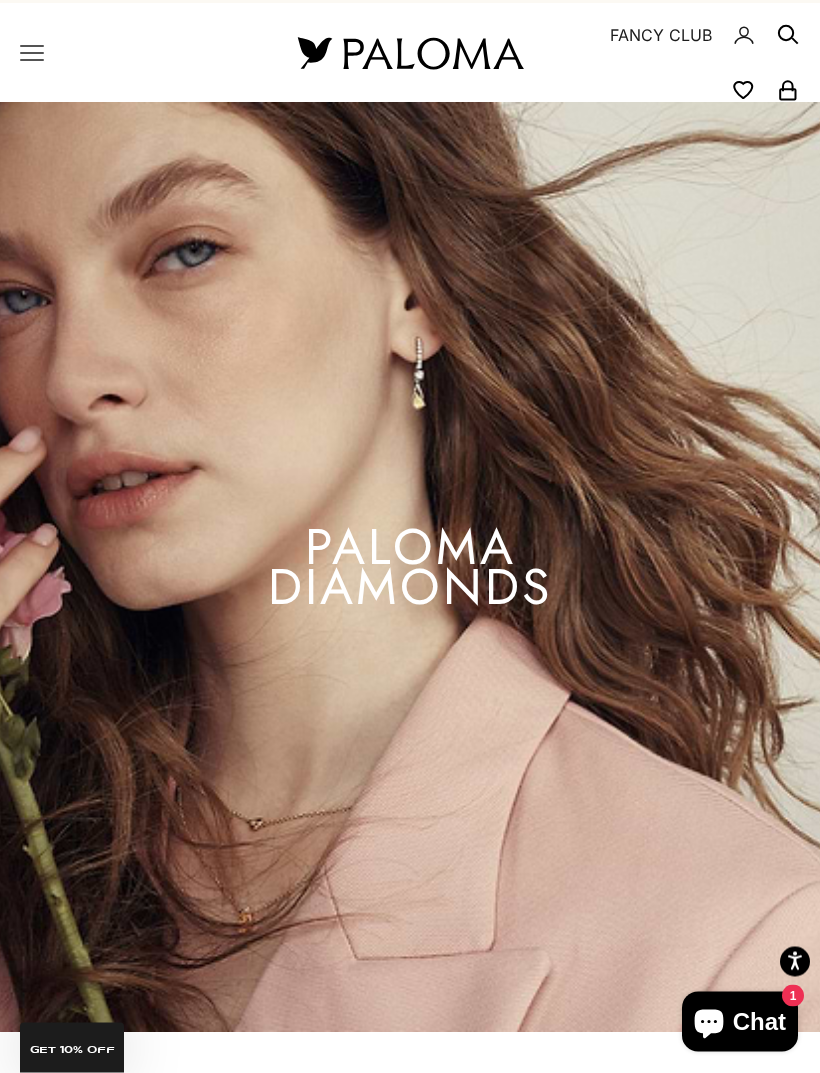 scroll, scrollTop: 0, scrollLeft: 0, axis: both 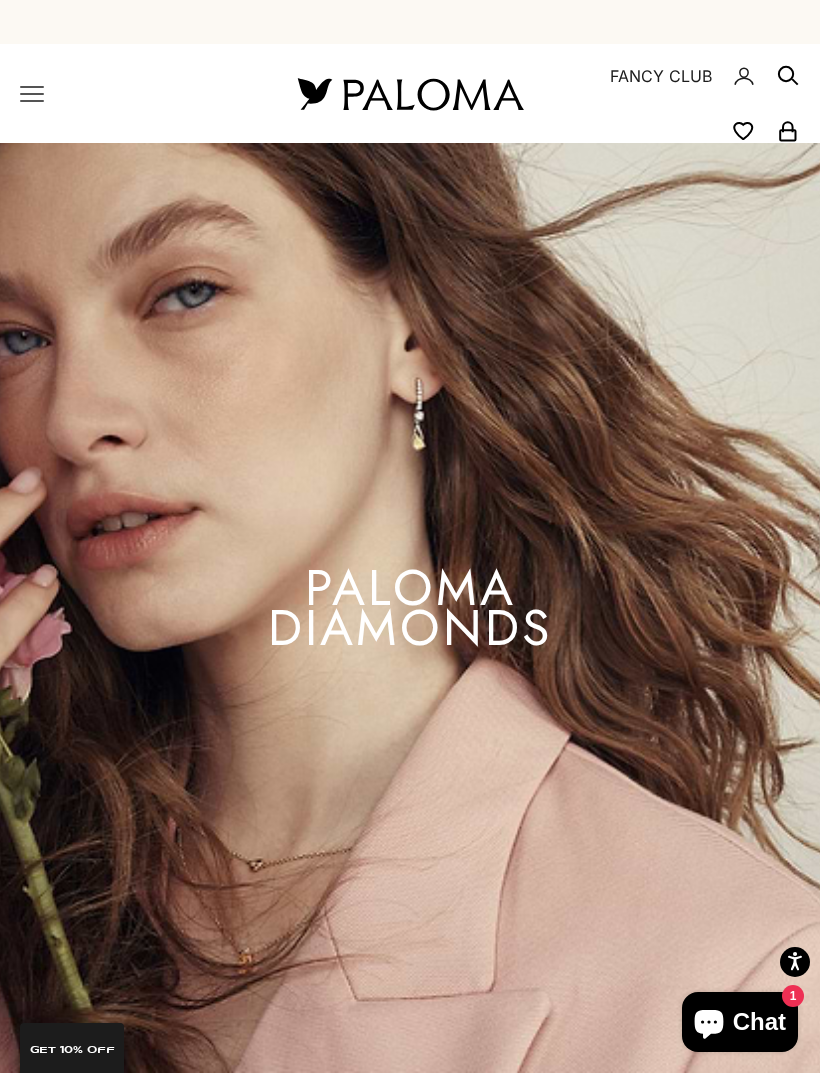 click 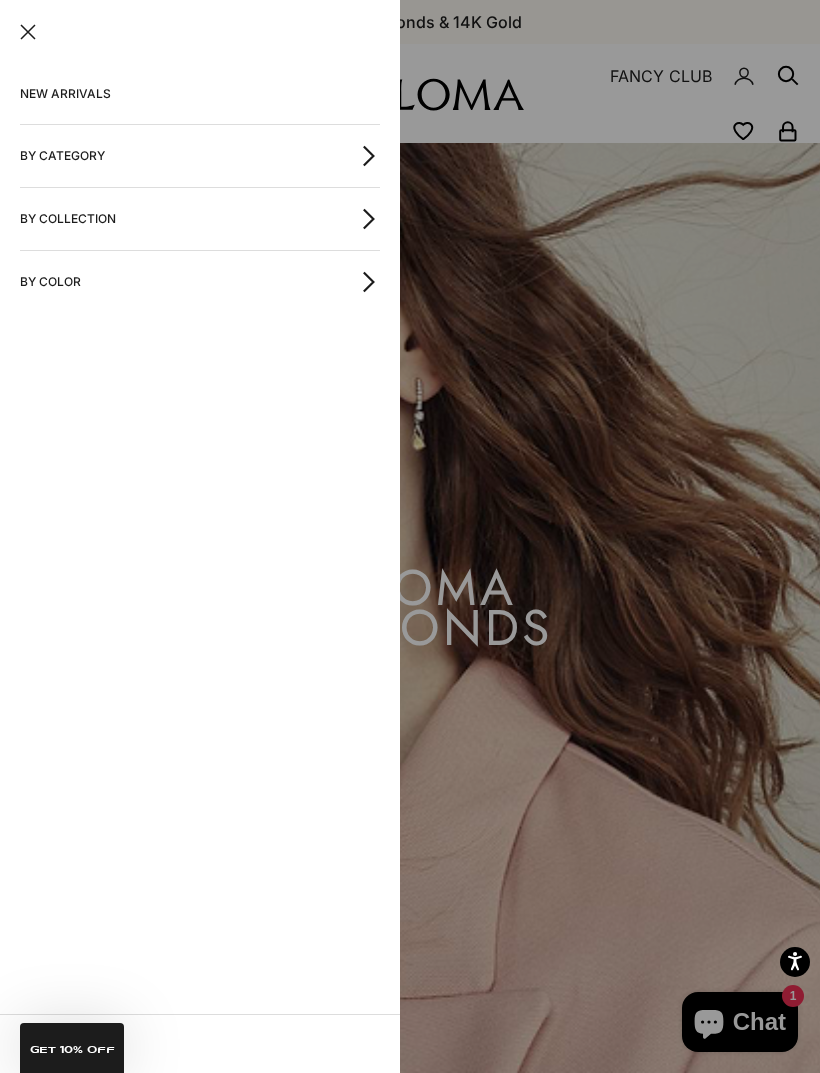 click on "NEW ARRIVALS" at bounding box center [200, 94] 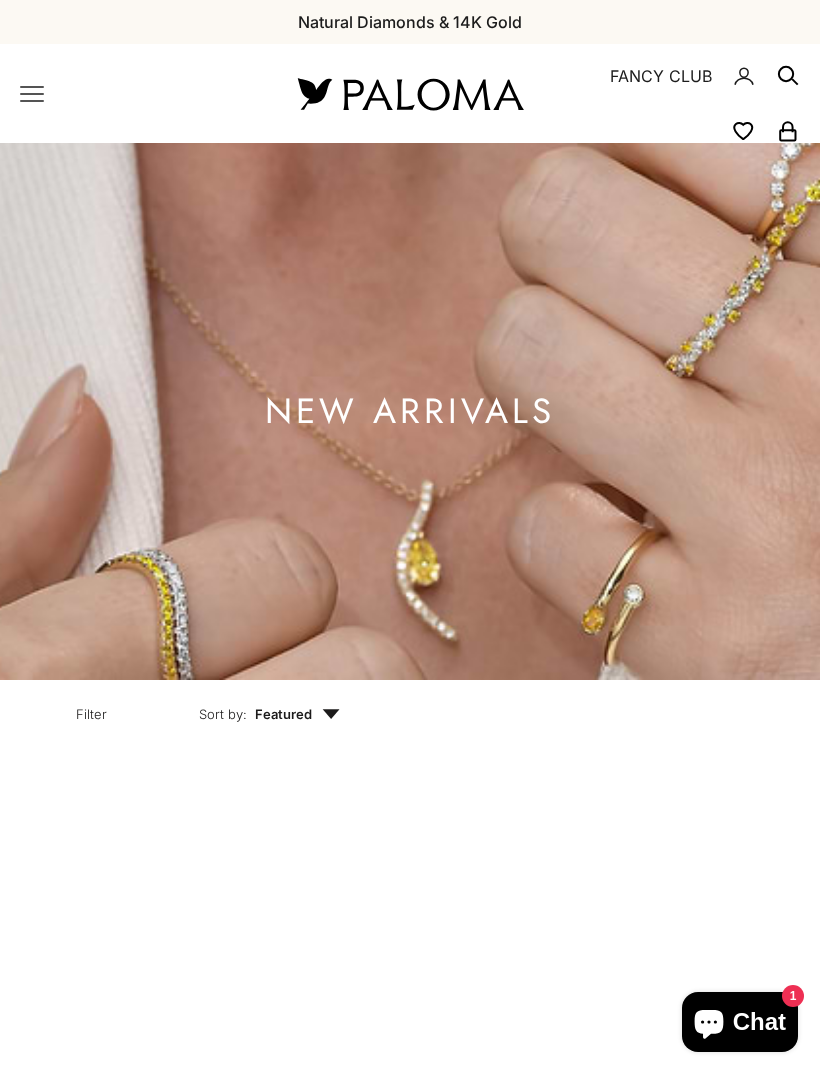 scroll, scrollTop: 0, scrollLeft: 0, axis: both 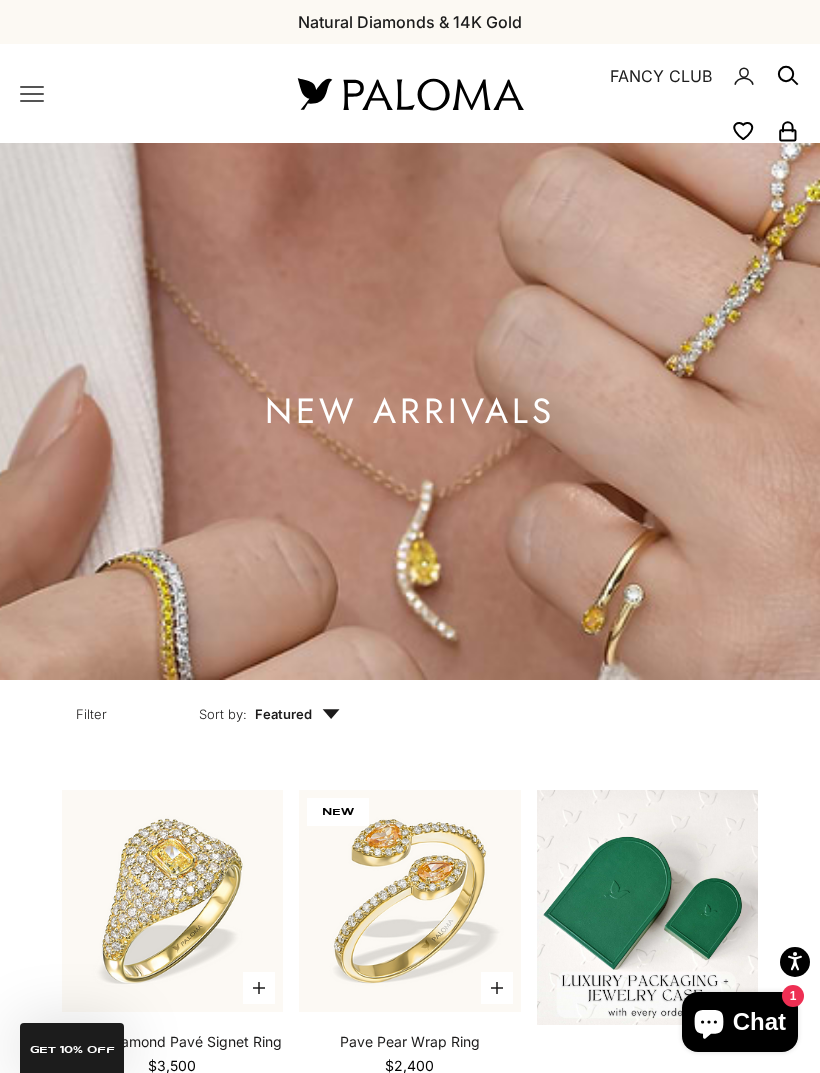 click on "Paloma Diamonds
Open navigation menu
Open search
NEW ARRIVALS
By Category
Categories
Rings
Earrings
Necklaces
Bracelets
Piercings
Charms
Gift Card
Paloma High Jewelry
Best Sellers SHOP NOW Diamond Must Haves SHOP NOW
By Collection
Collections
Blossom
Crescent
Secret Garden
Paloma Classics
Fancy Halo Fantasy" at bounding box center [410, 93] 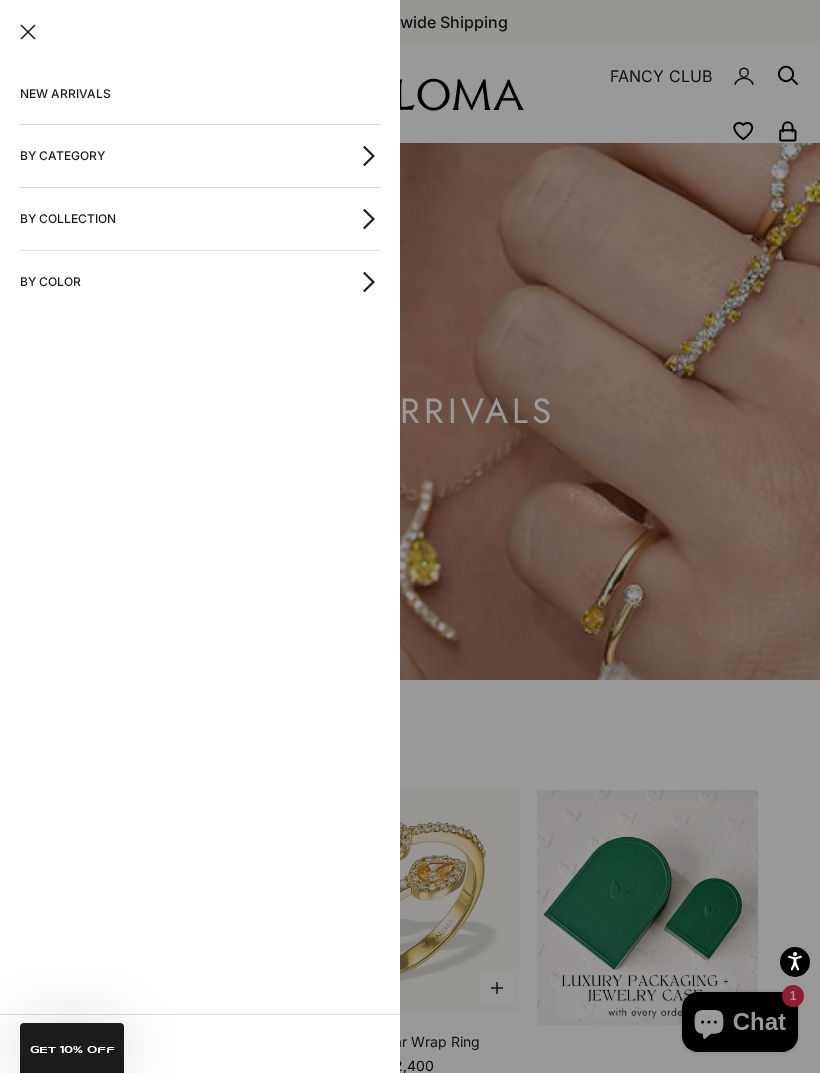 click at bounding box center (410, 536) 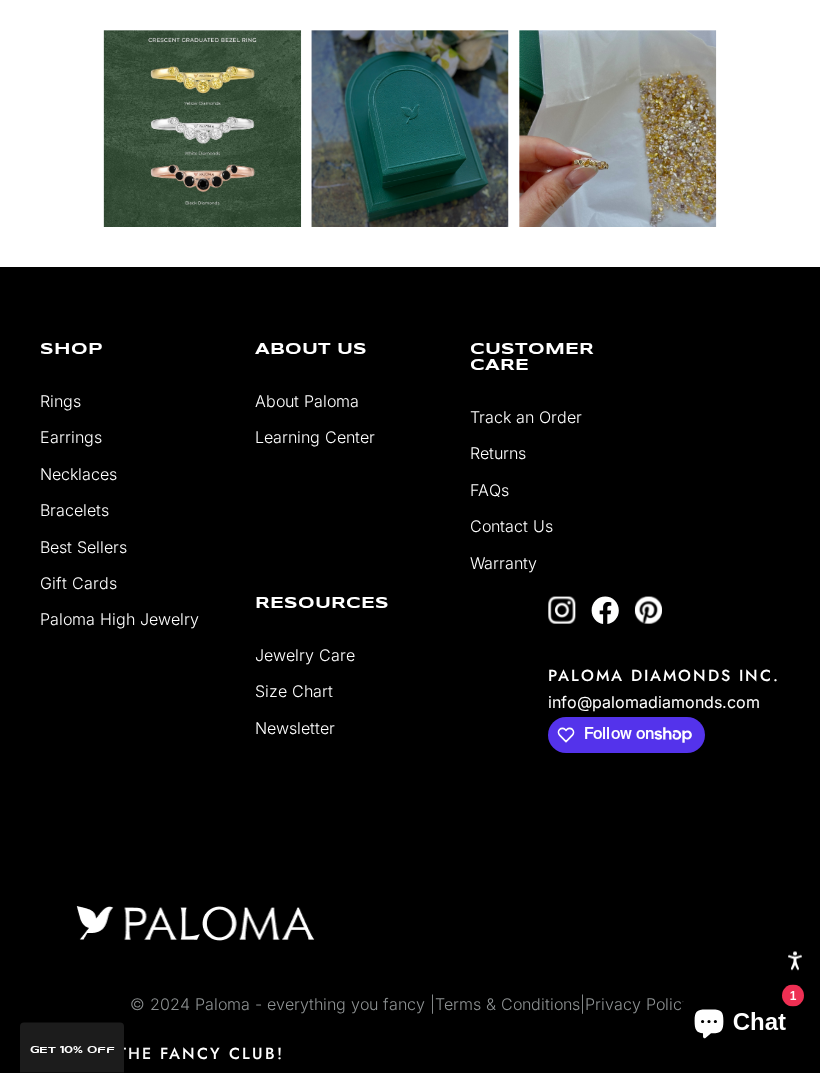 scroll, scrollTop: 4659, scrollLeft: 0, axis: vertical 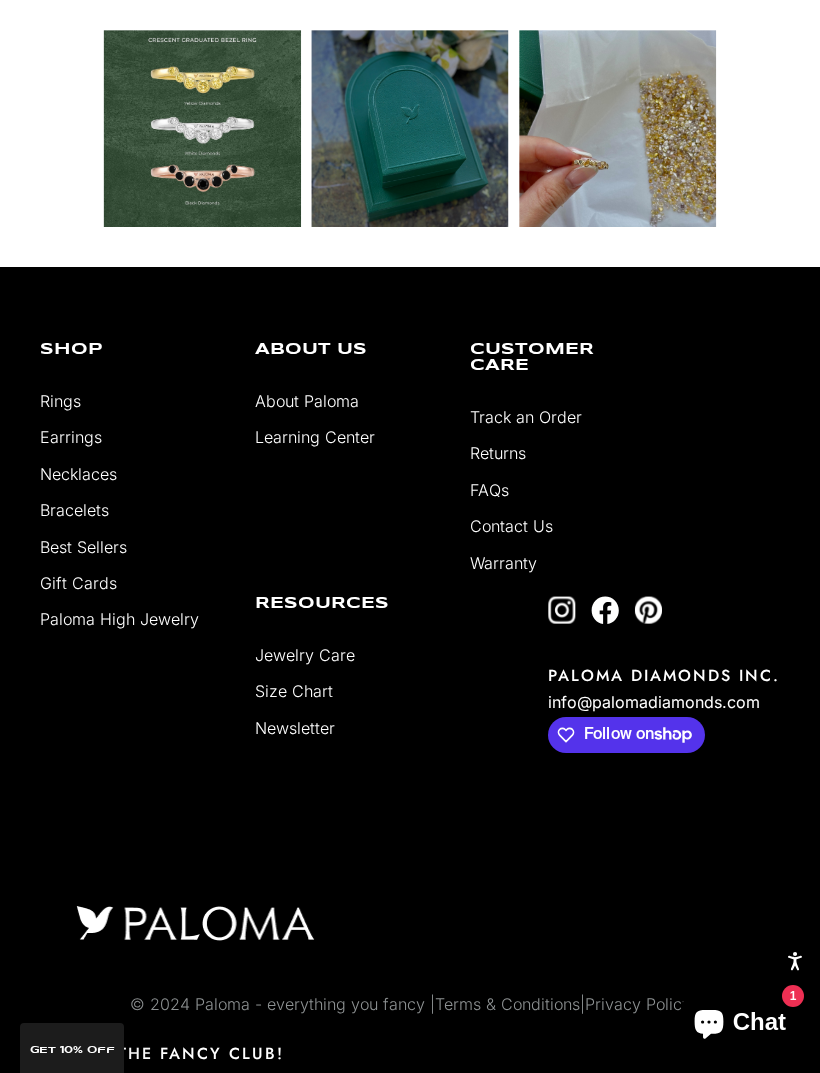 click on "FAQs" at bounding box center [489, 490] 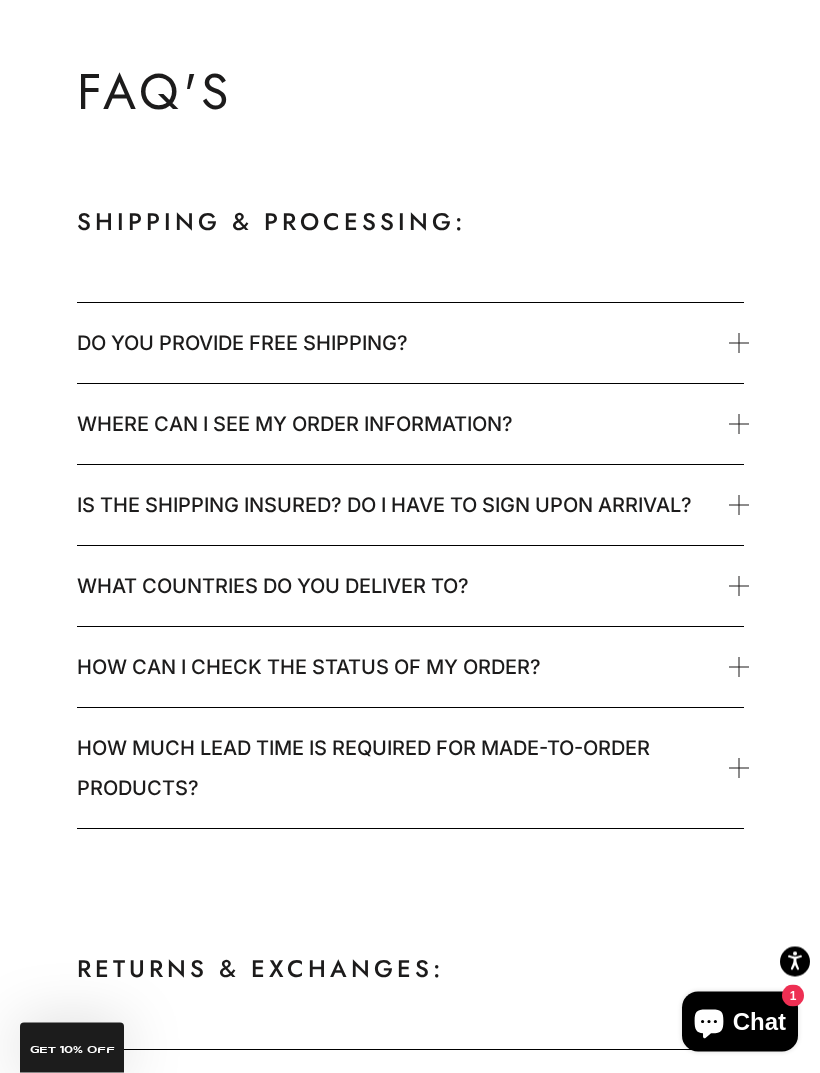 scroll, scrollTop: 191, scrollLeft: 0, axis: vertical 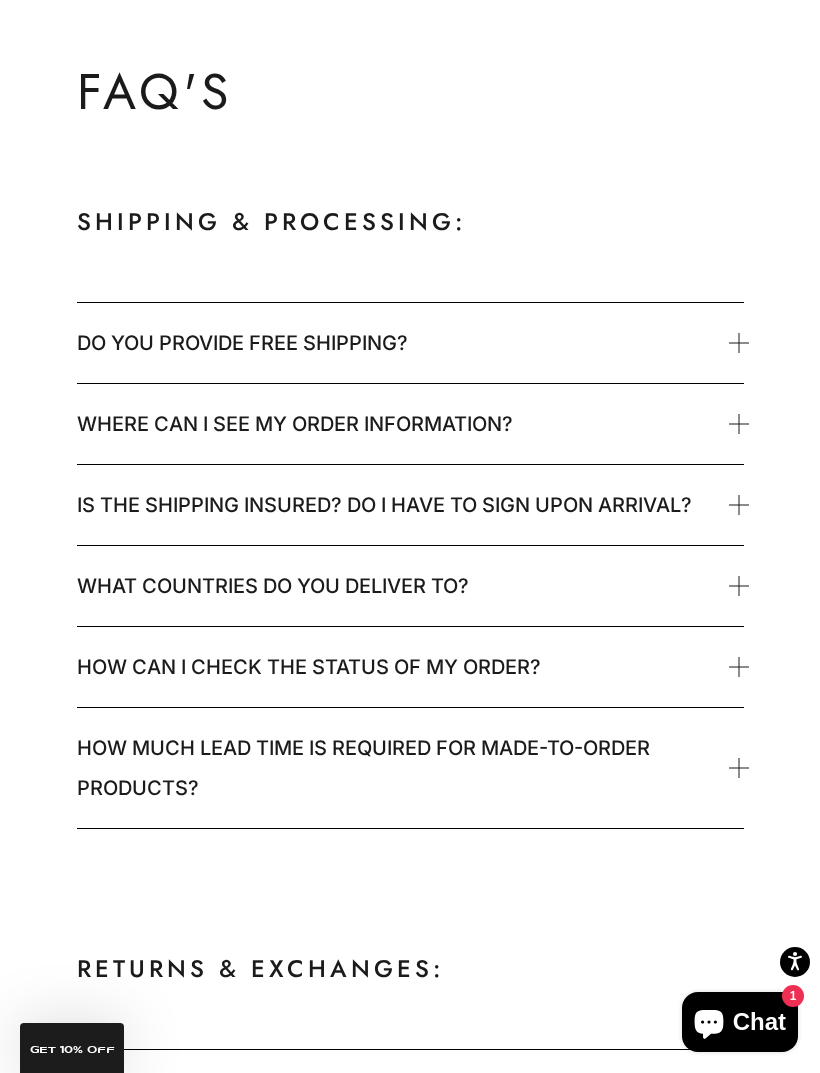 click on "What countries do you deliver to?" at bounding box center (273, 586) 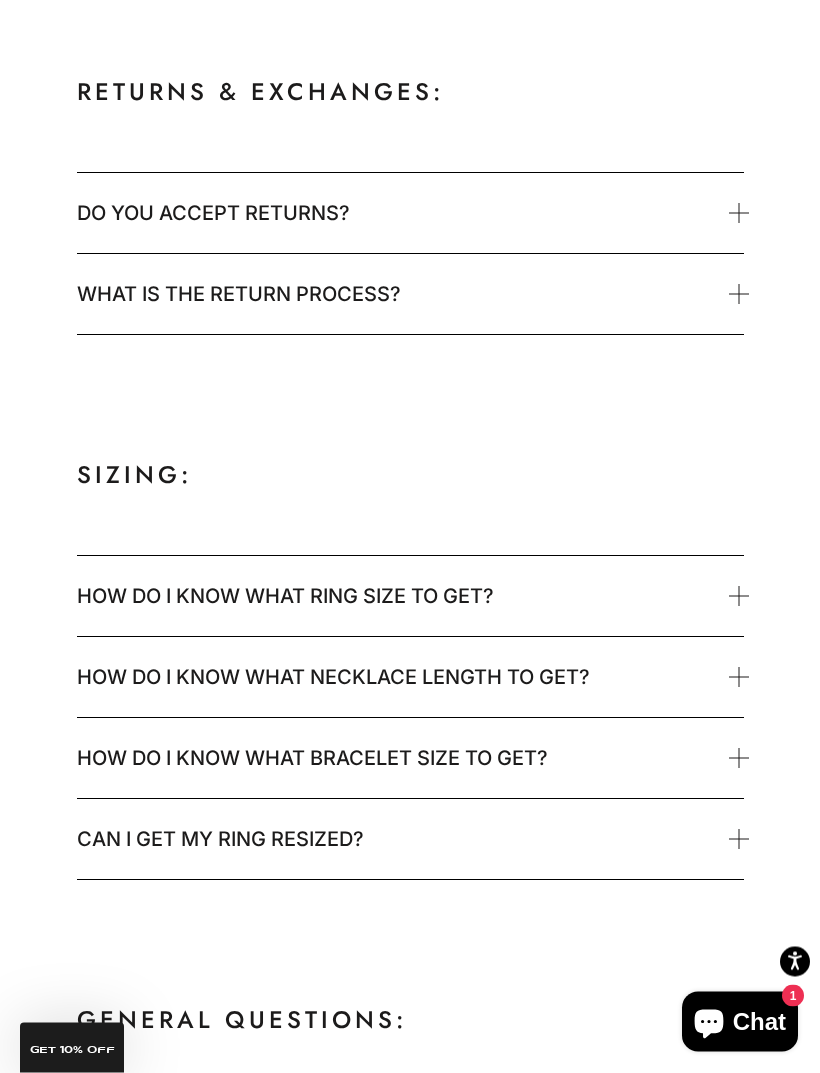 scroll, scrollTop: 1124, scrollLeft: 0, axis: vertical 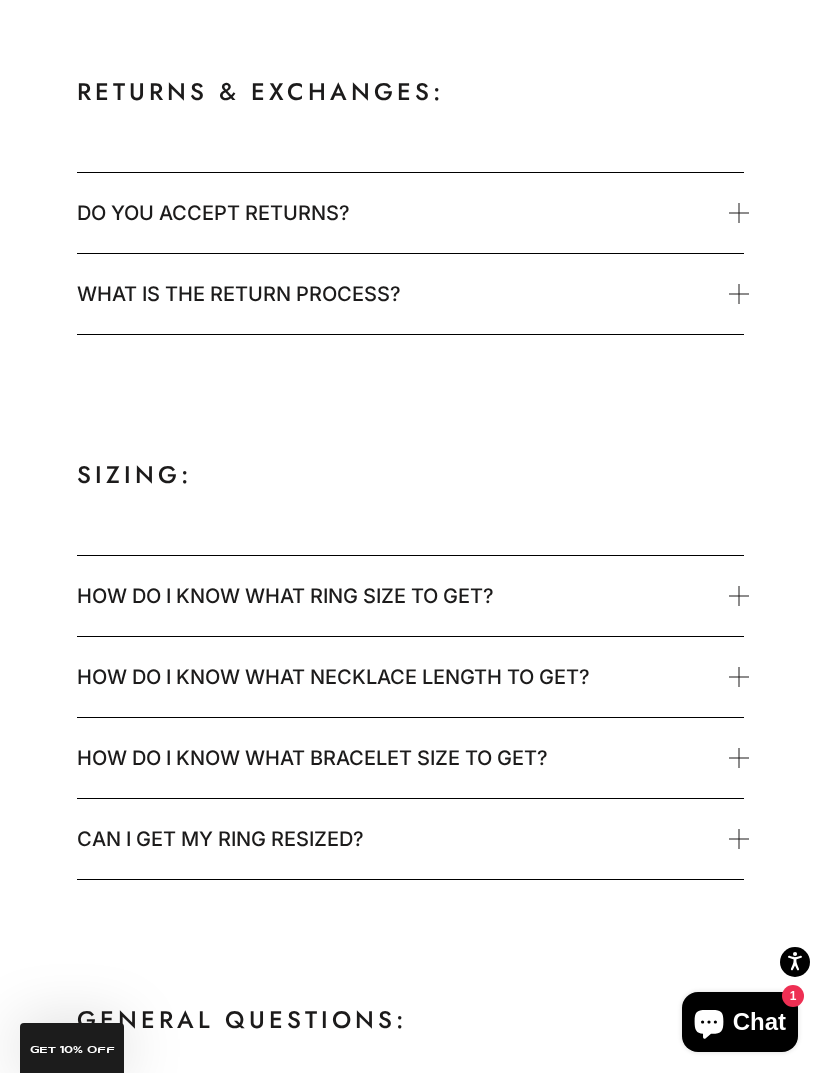click on "Do you accept returns?" at bounding box center (213, 213) 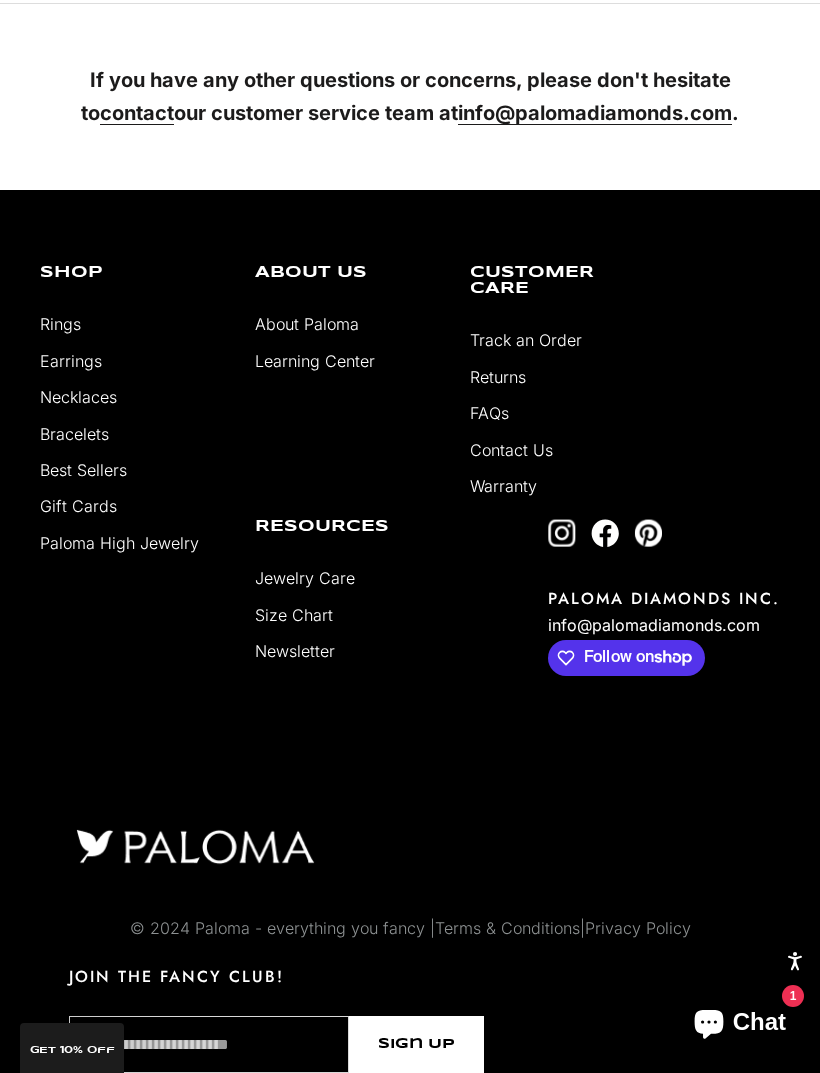 scroll, scrollTop: 3593, scrollLeft: 0, axis: vertical 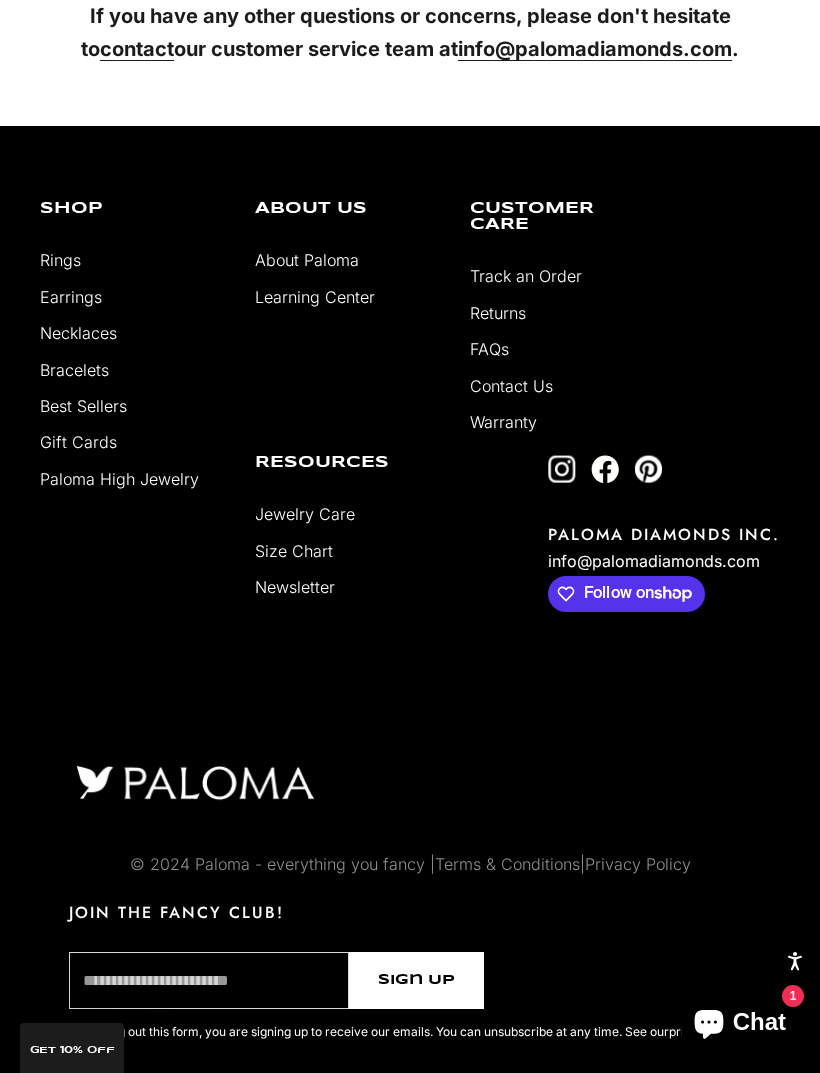 click 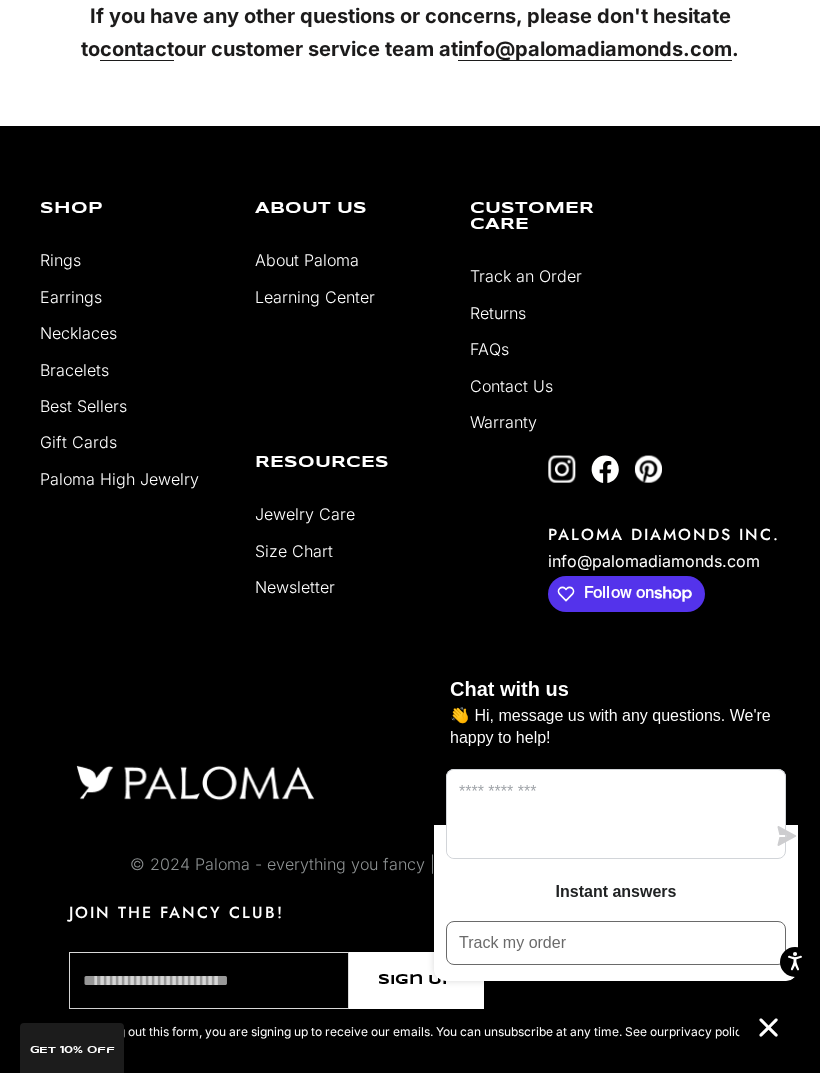 click on "Shop
Rings
Earrings
Necklaces
Bracelets
Best Sellers
Gift Cards
Paloma High Jewelry
About Us
About Paloma
Learning Center
Customer Care
Track an Order
Returns
FAQs
Contact Us
Warranty Resources" at bounding box center [410, 646] 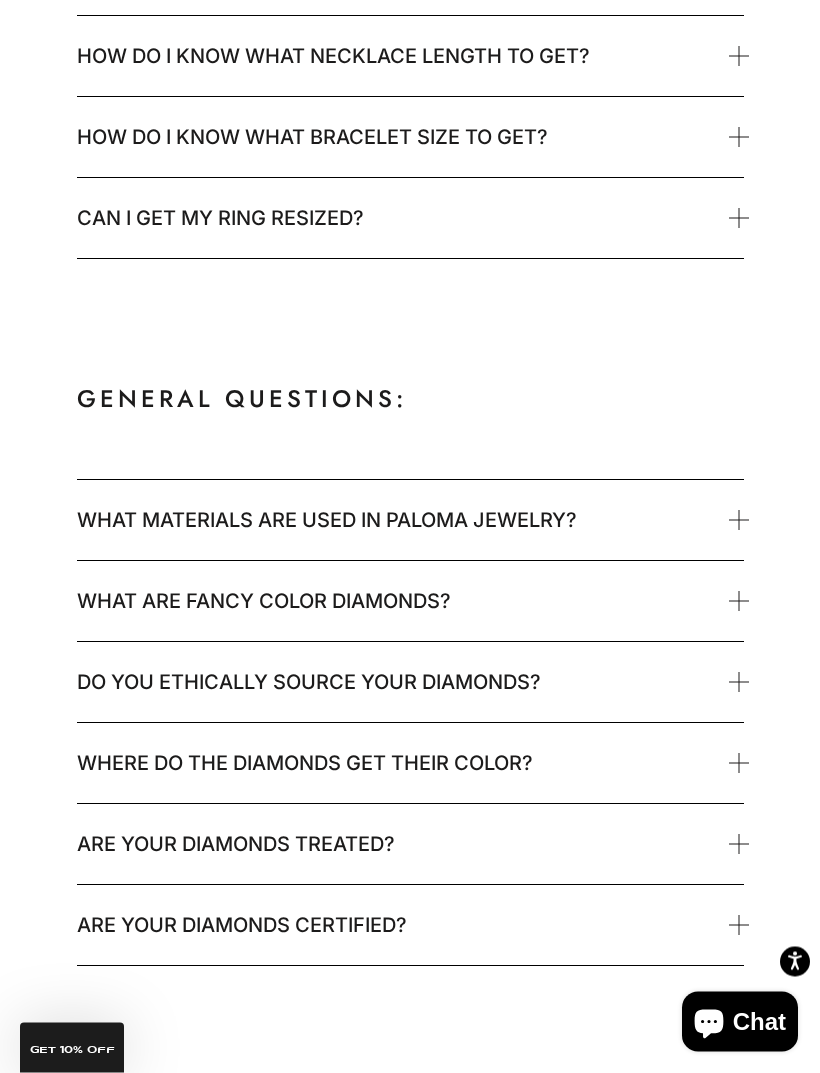 scroll, scrollTop: 1961, scrollLeft: 0, axis: vertical 